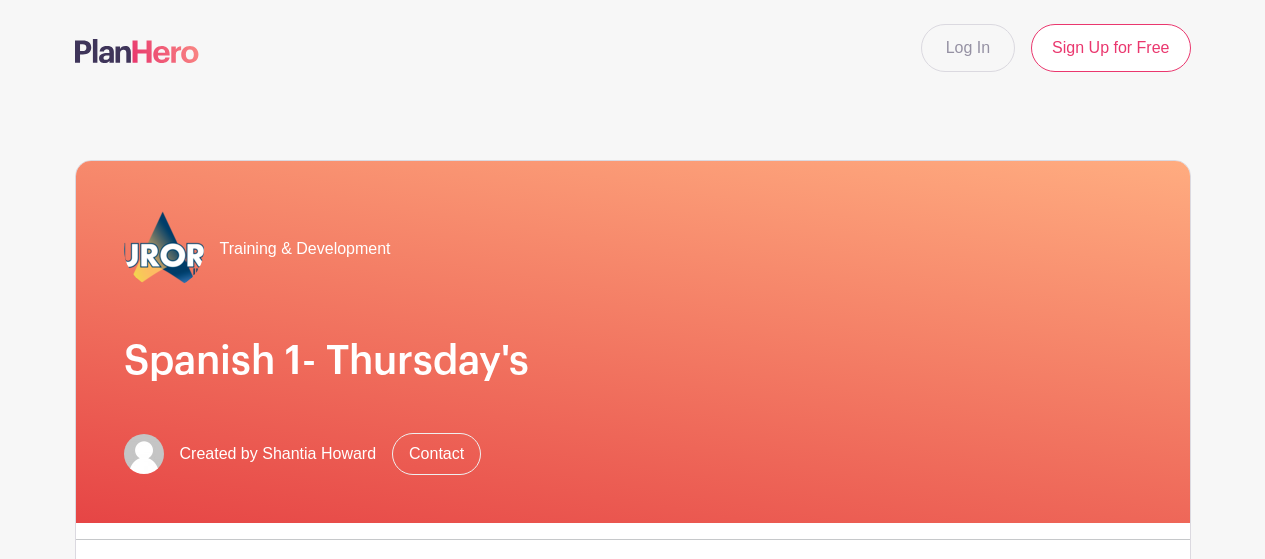 scroll, scrollTop: 0, scrollLeft: 0, axis: both 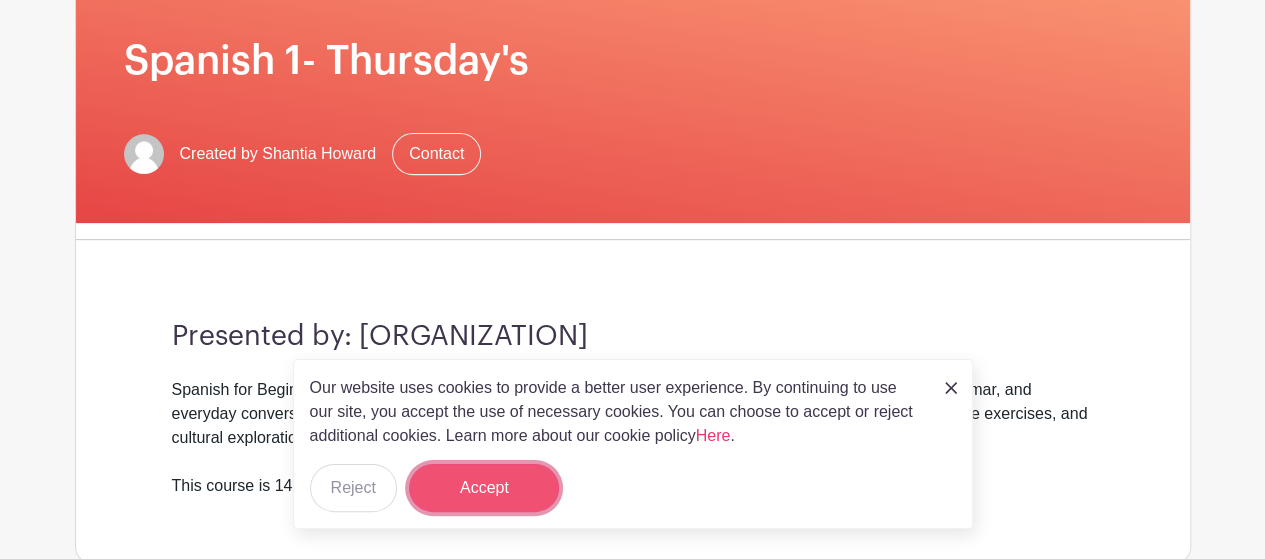 click on "Accept" at bounding box center [484, 488] 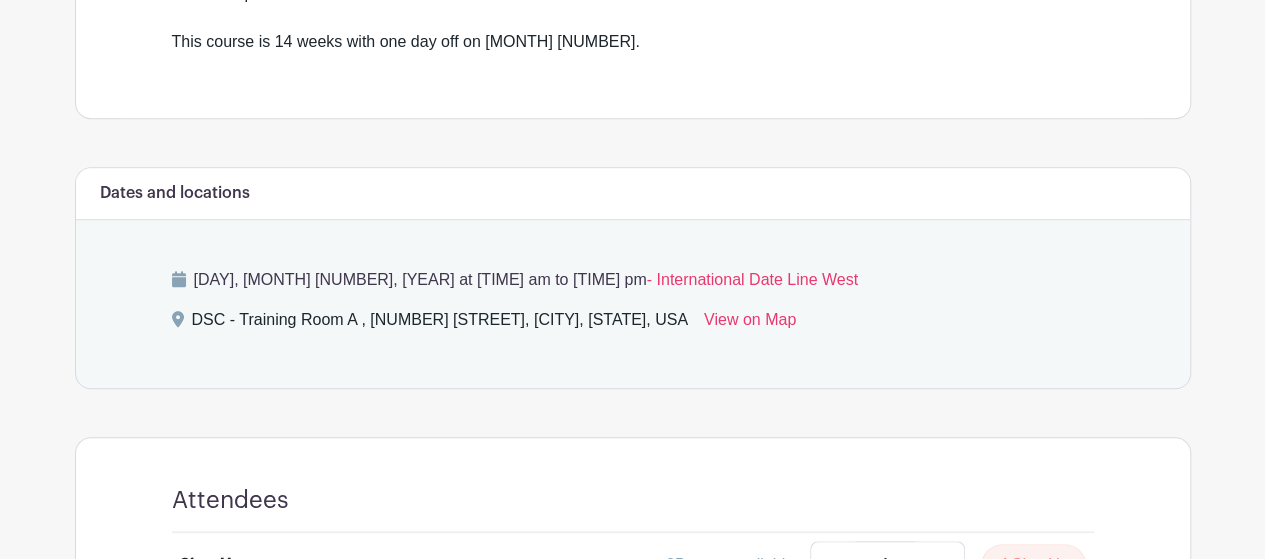 scroll, scrollTop: 560, scrollLeft: 0, axis: vertical 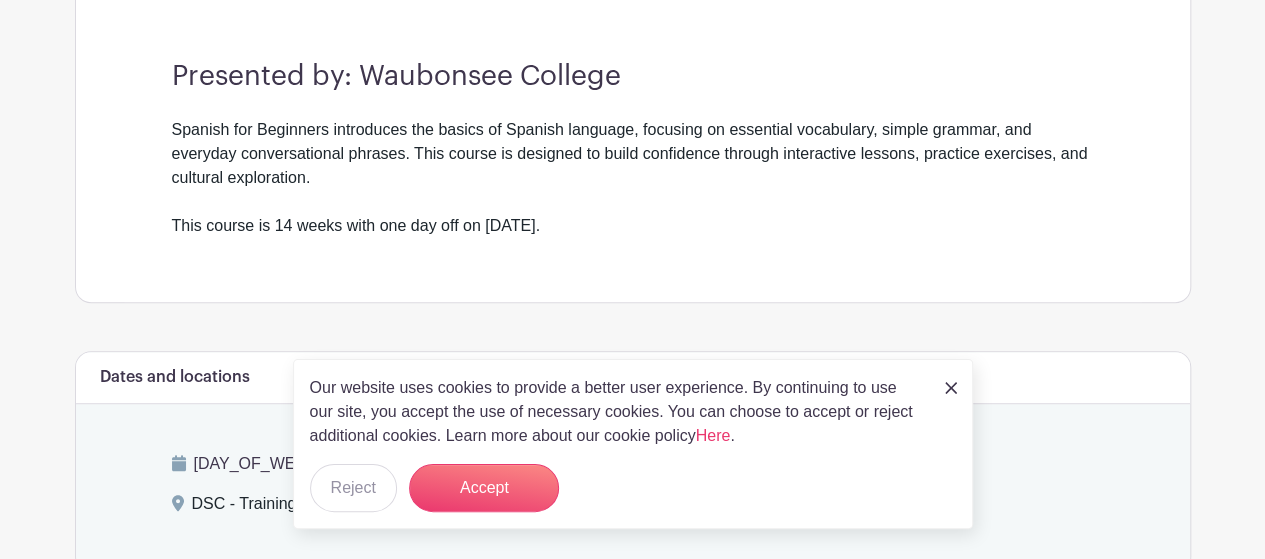 drag, startPoint x: 579, startPoint y: 225, endPoint x: 166, endPoint y: 218, distance: 413.05933 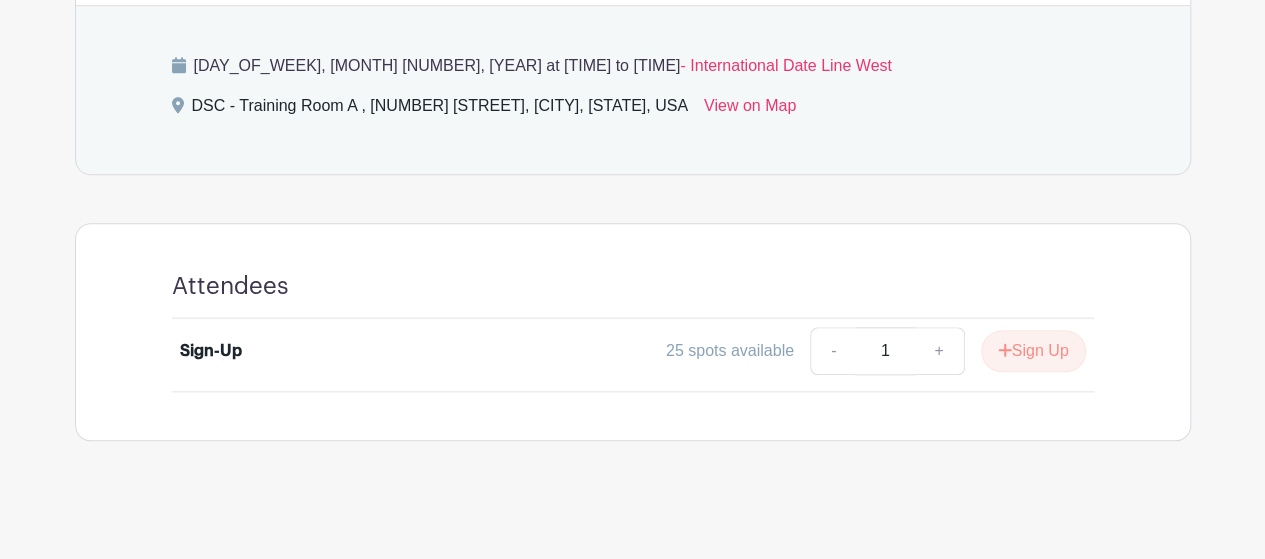 scroll, scrollTop: 960, scrollLeft: 0, axis: vertical 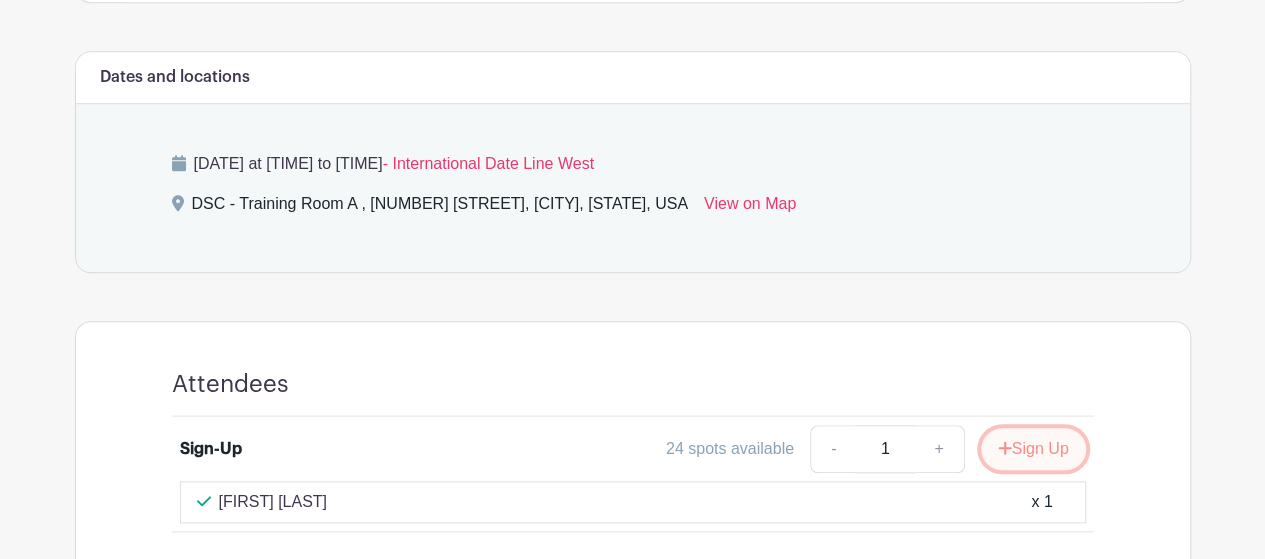 click on "Sign Up" at bounding box center [1033, 449] 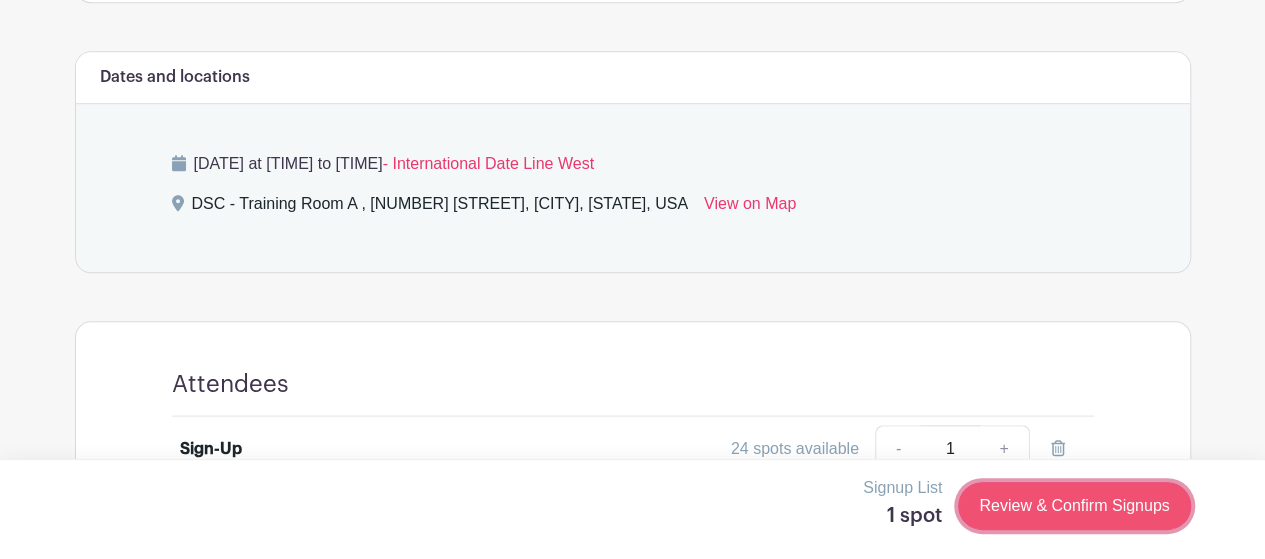click on "Review & Confirm Signups" at bounding box center (1074, 506) 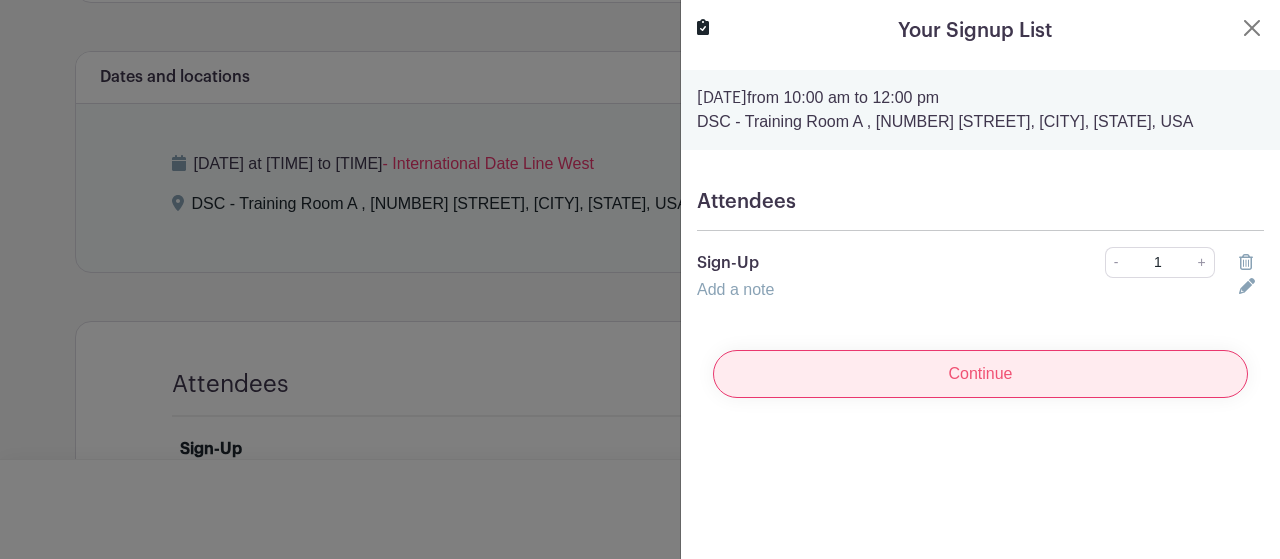 click on "Continue" at bounding box center (980, 374) 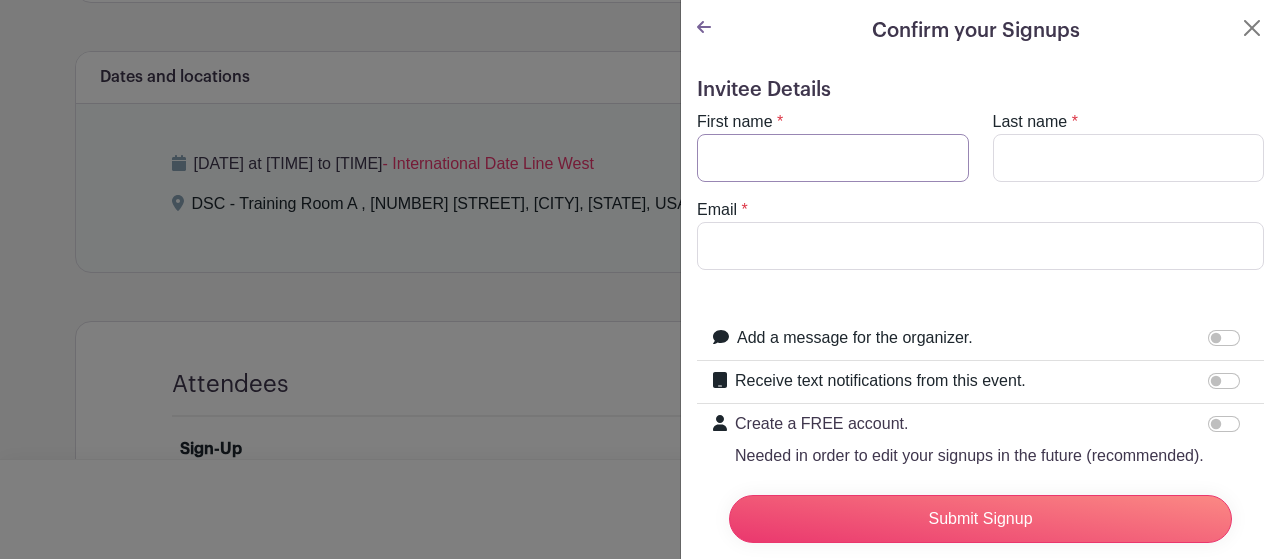 click on "First name" at bounding box center (833, 158) 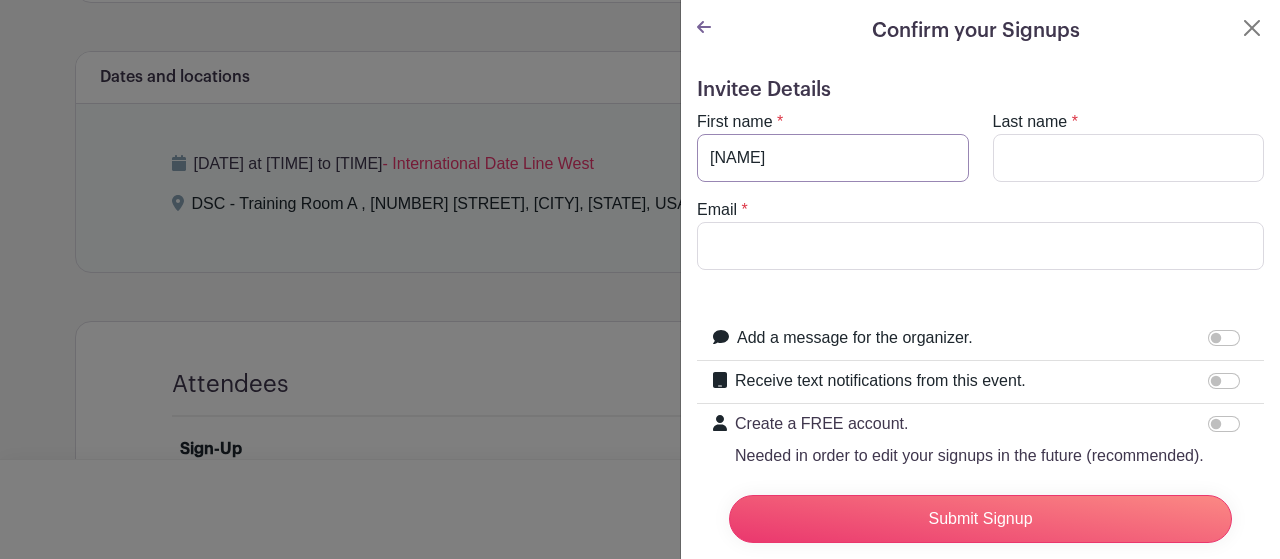 type on "k" 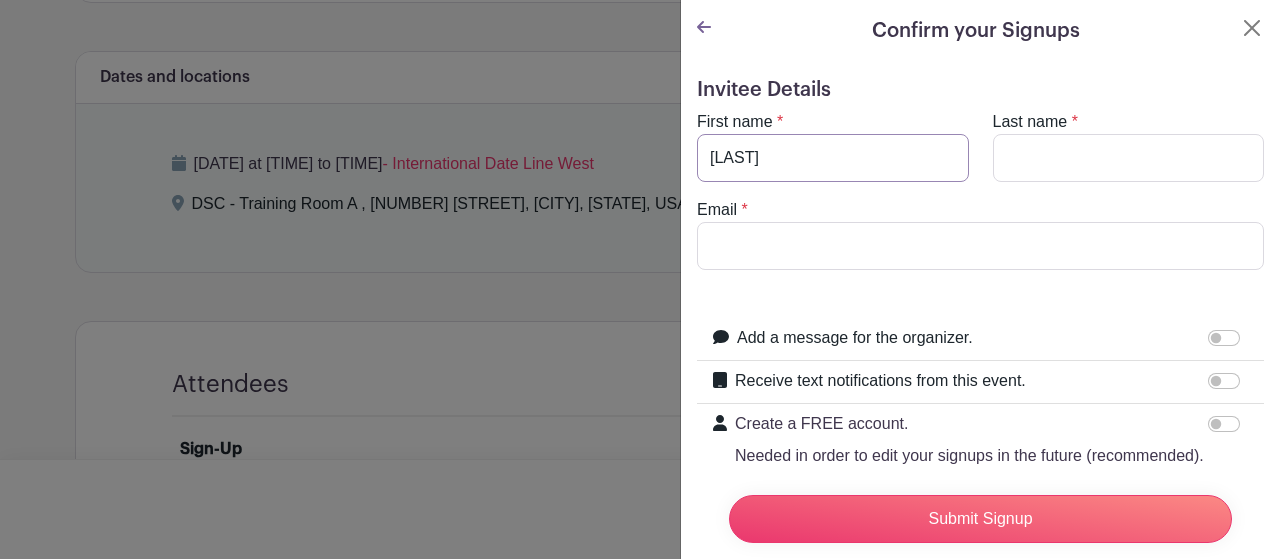 type on "KRISTINA" 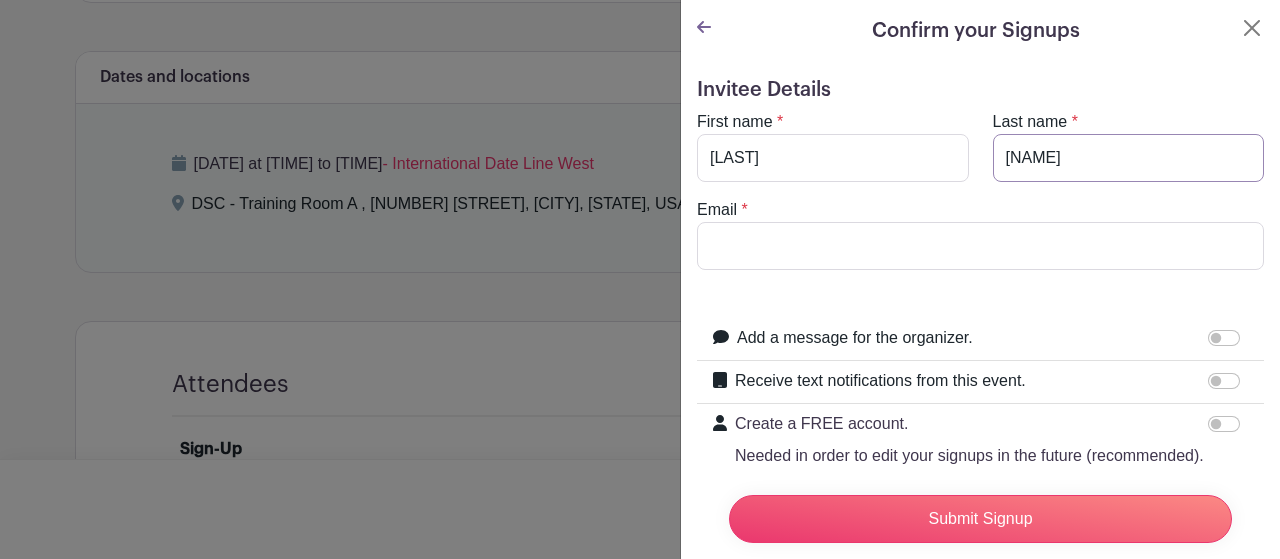 type on "X" 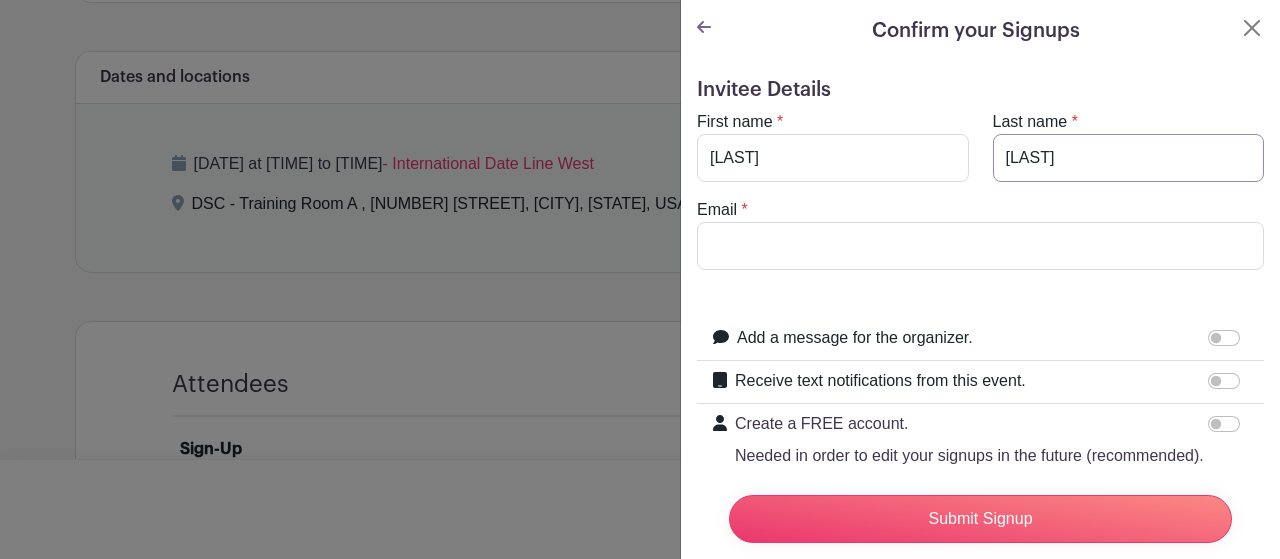 type on "CHAVEZ" 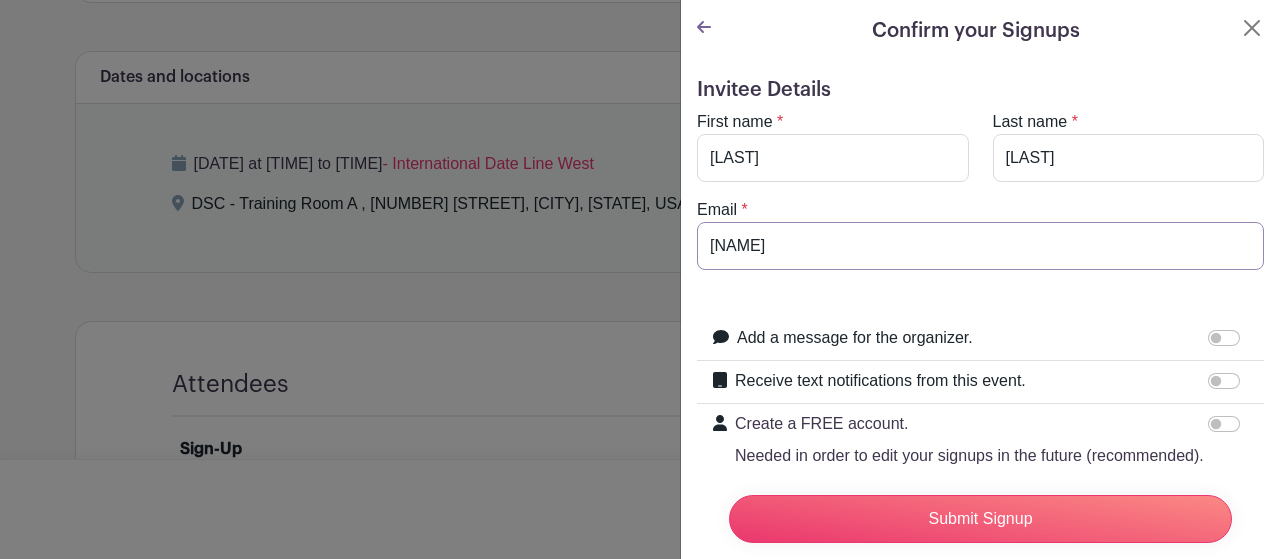 type on "K" 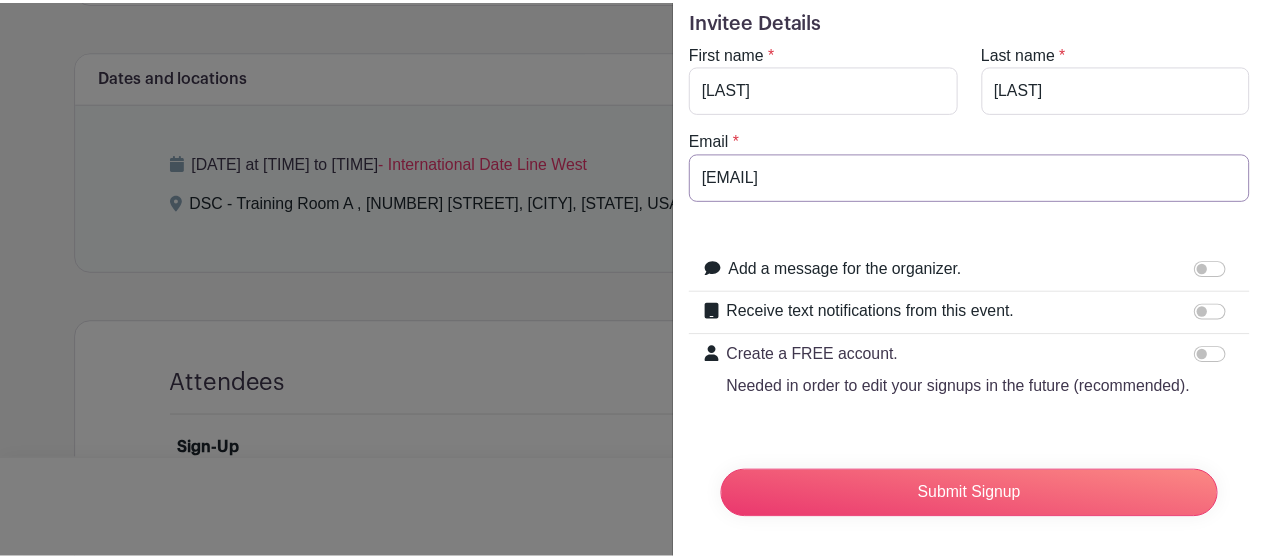 scroll, scrollTop: 113, scrollLeft: 0, axis: vertical 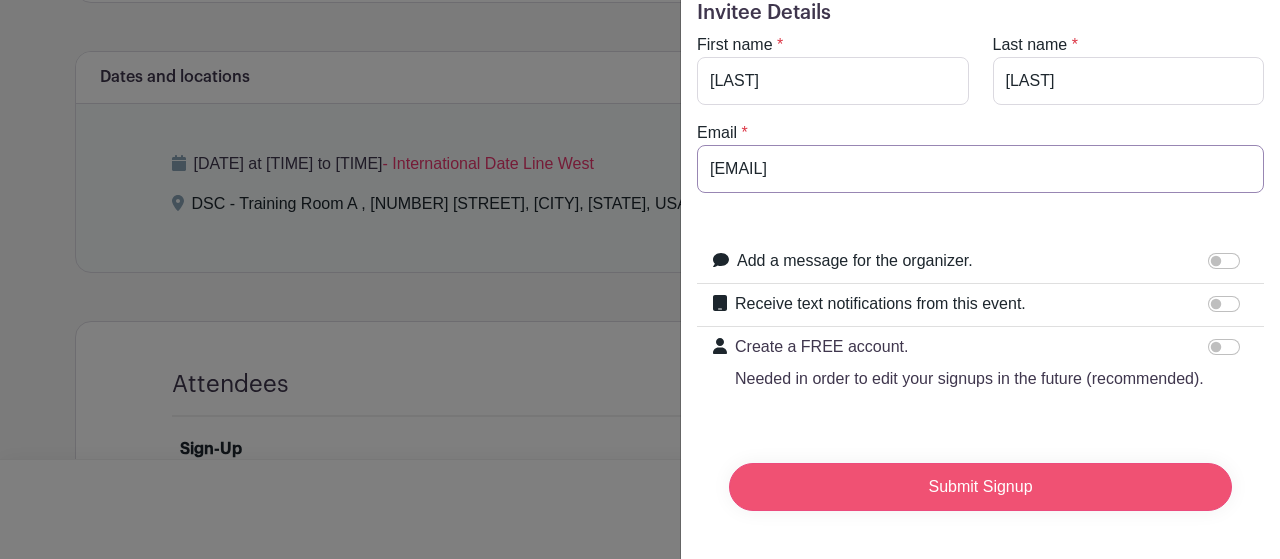 type on "CHAVEZK@AURORA.IL.US" 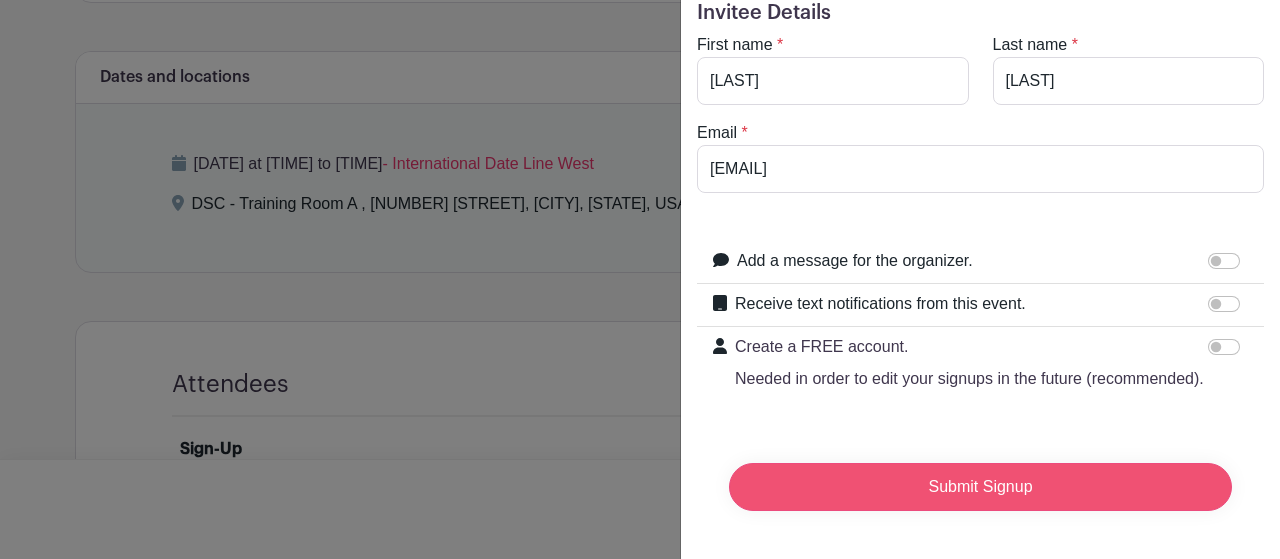 click on "Submit Signup" at bounding box center [980, 487] 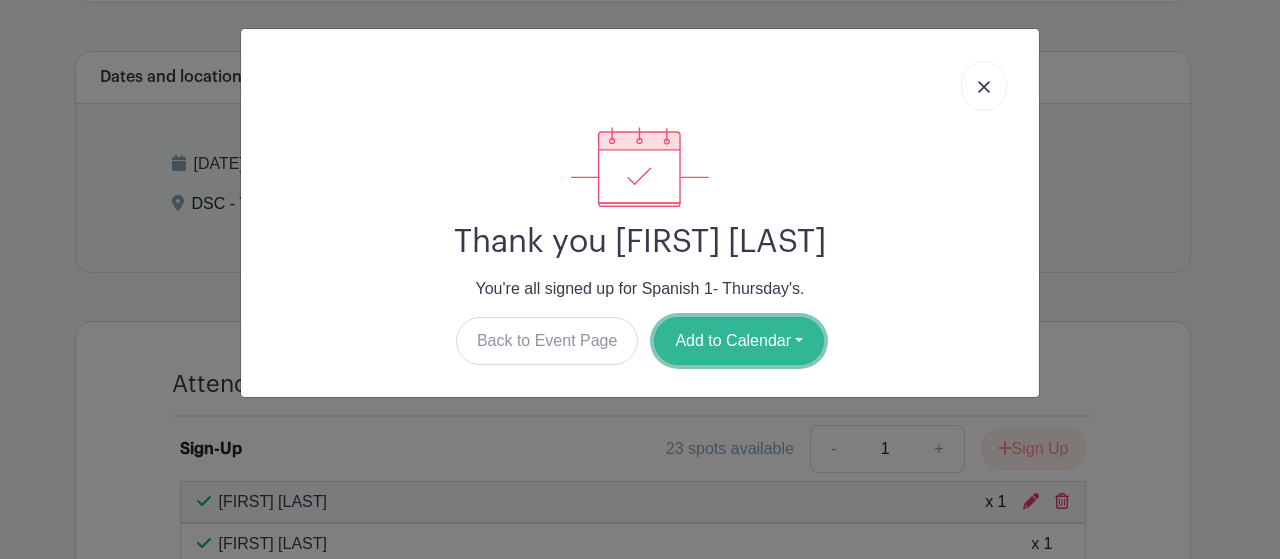 click on "Add to Calendar" at bounding box center [739, 341] 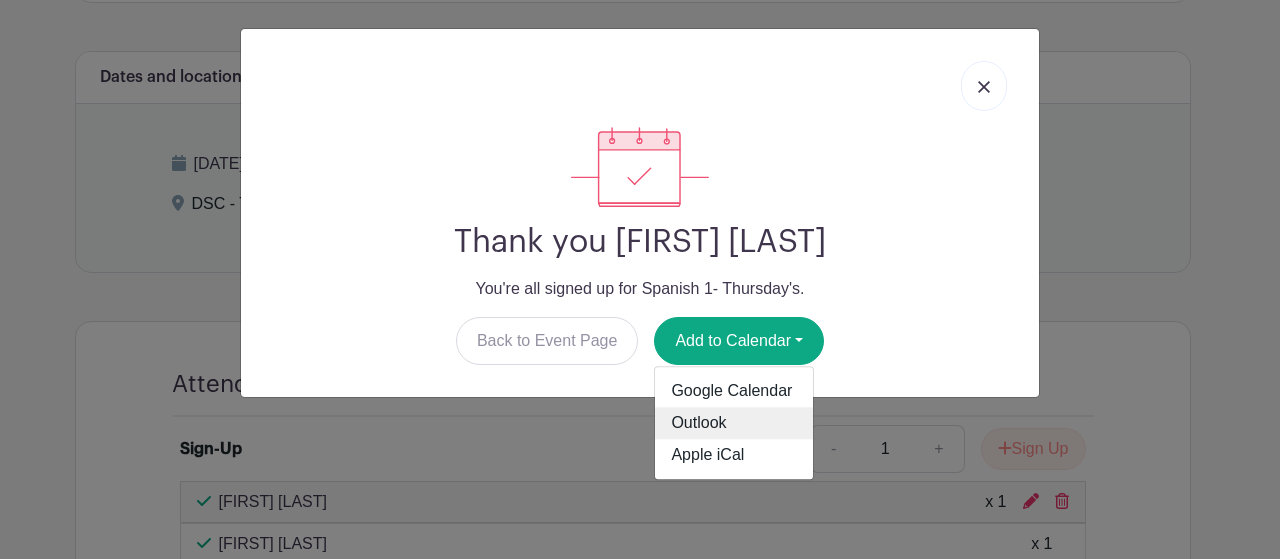 click on "Outlook" at bounding box center [734, 424] 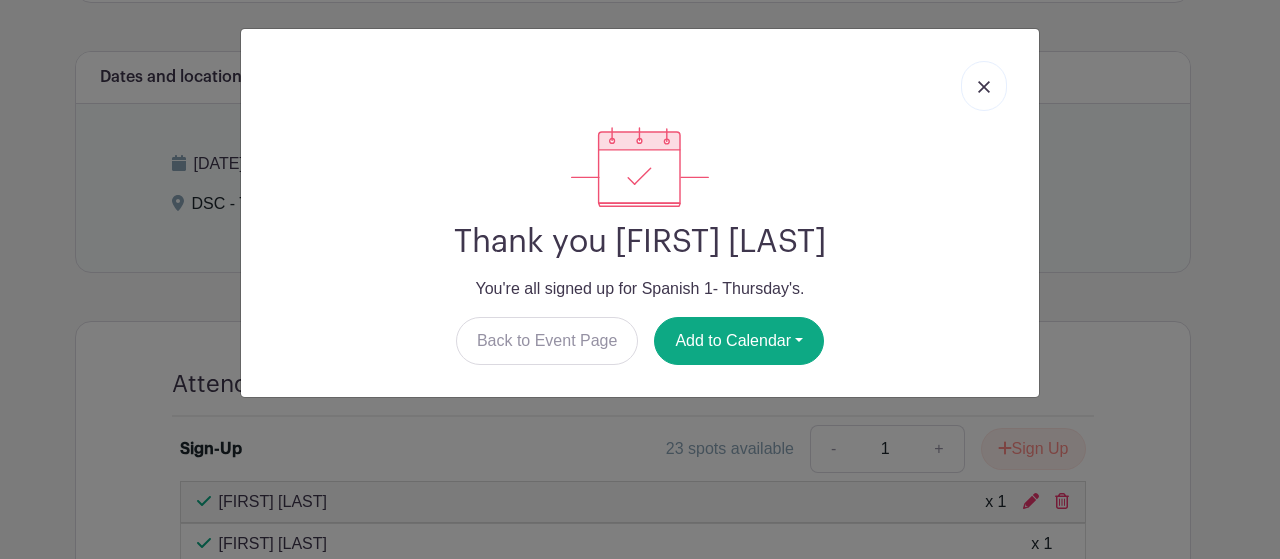 click at bounding box center (984, 86) 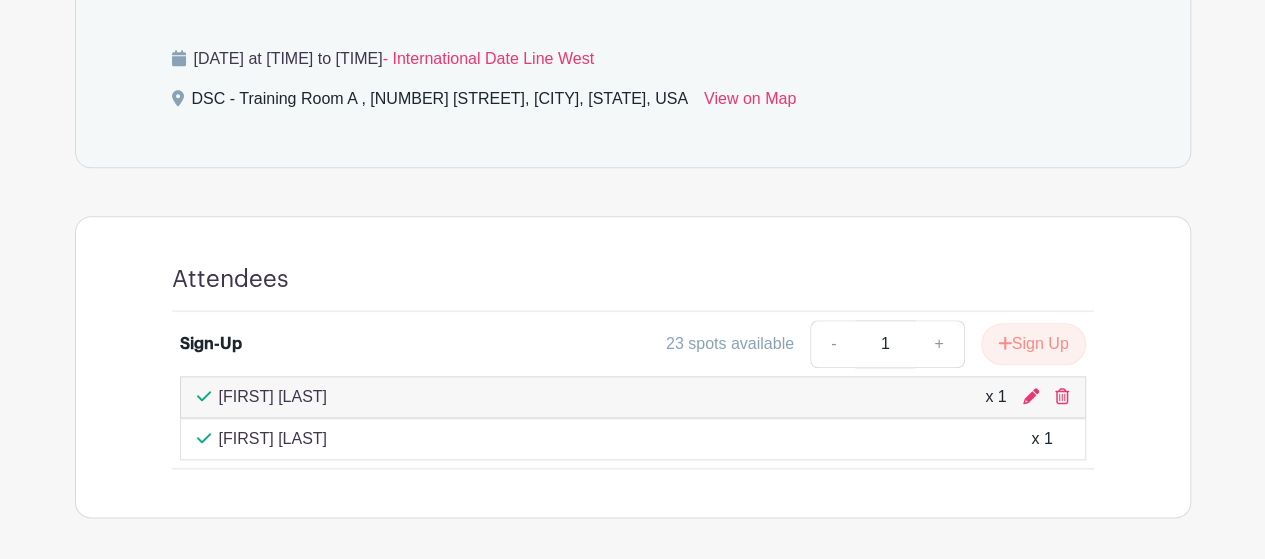 scroll, scrollTop: 1042, scrollLeft: 0, axis: vertical 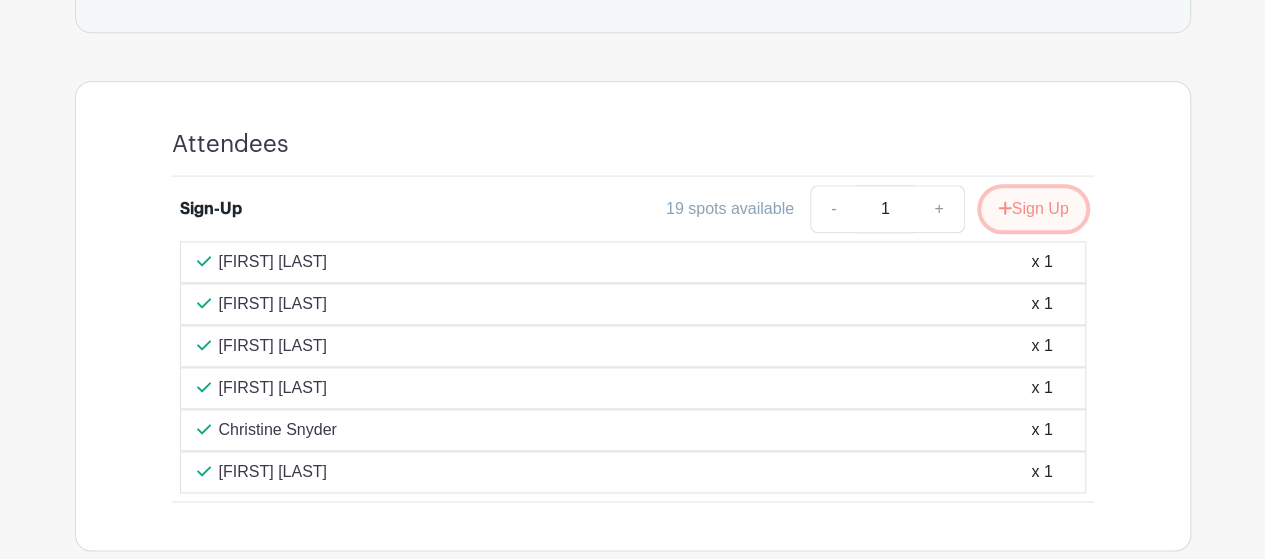 click on "Sign Up" at bounding box center (1033, 209) 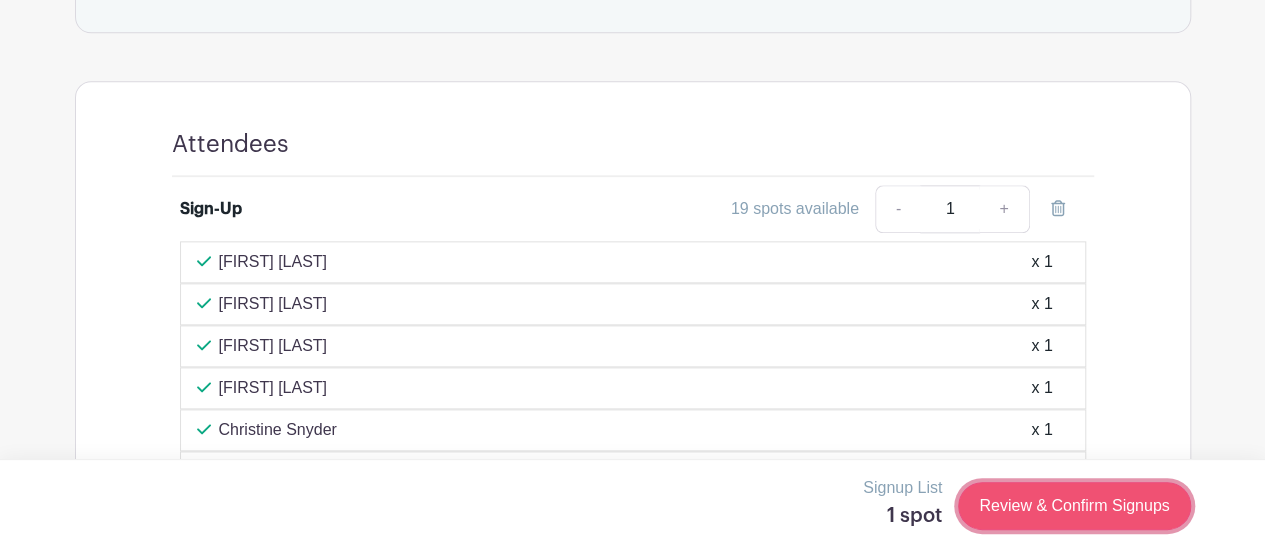 click on "Review & Confirm Signups" at bounding box center [1074, 506] 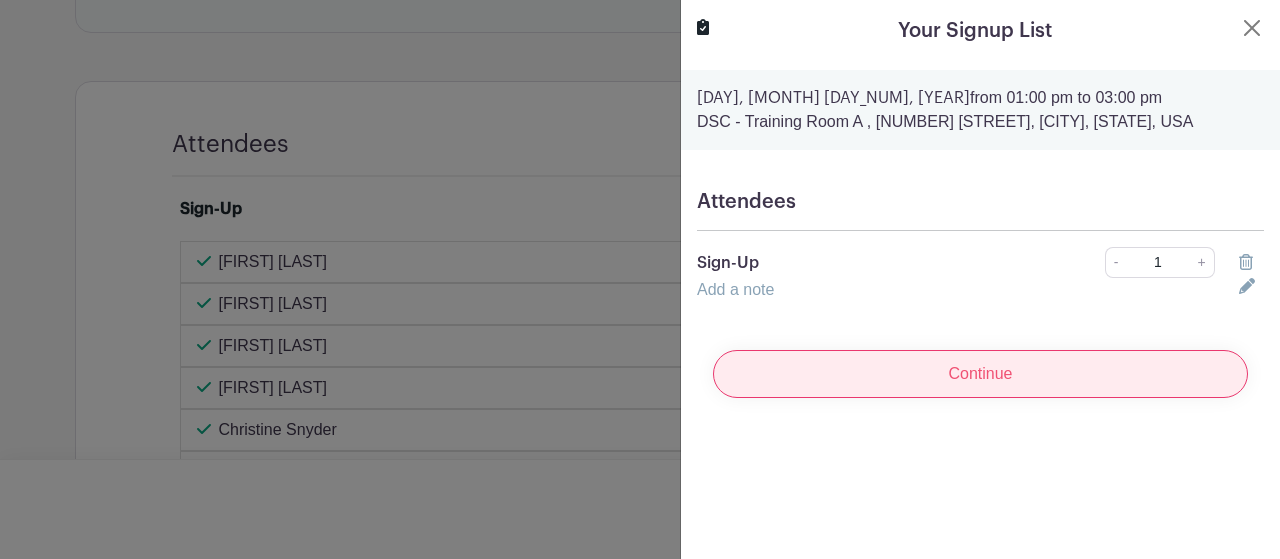 click on "Continue" at bounding box center (980, 374) 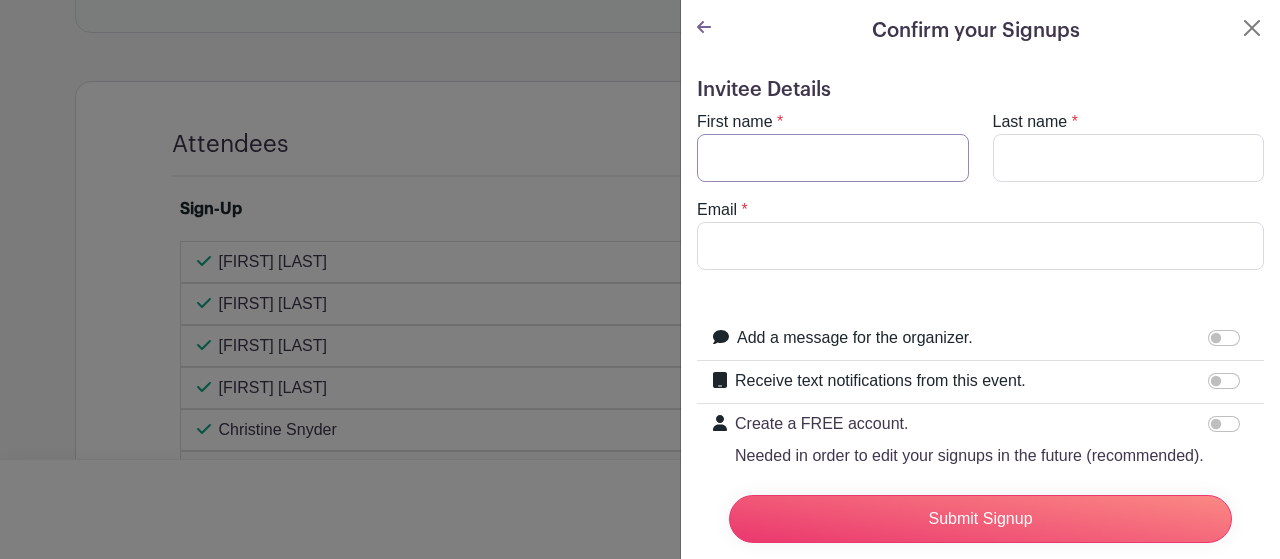 click on "First name" at bounding box center [833, 158] 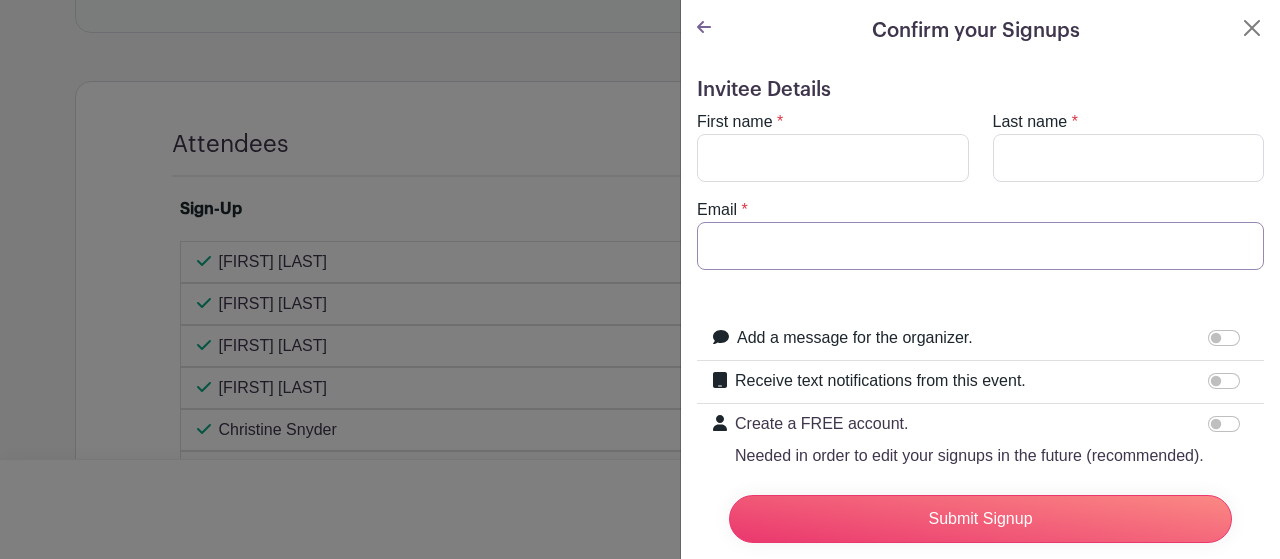 click on "Email" at bounding box center (980, 246) 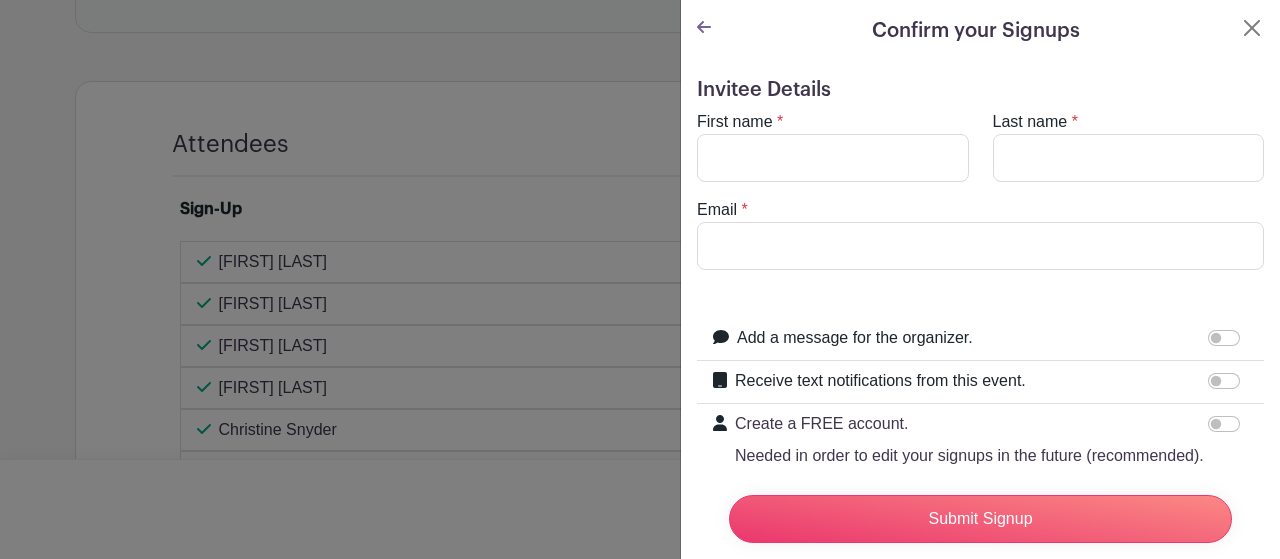 drag, startPoint x: 810, startPoint y: 132, endPoint x: 785, endPoint y: 161, distance: 38.28838 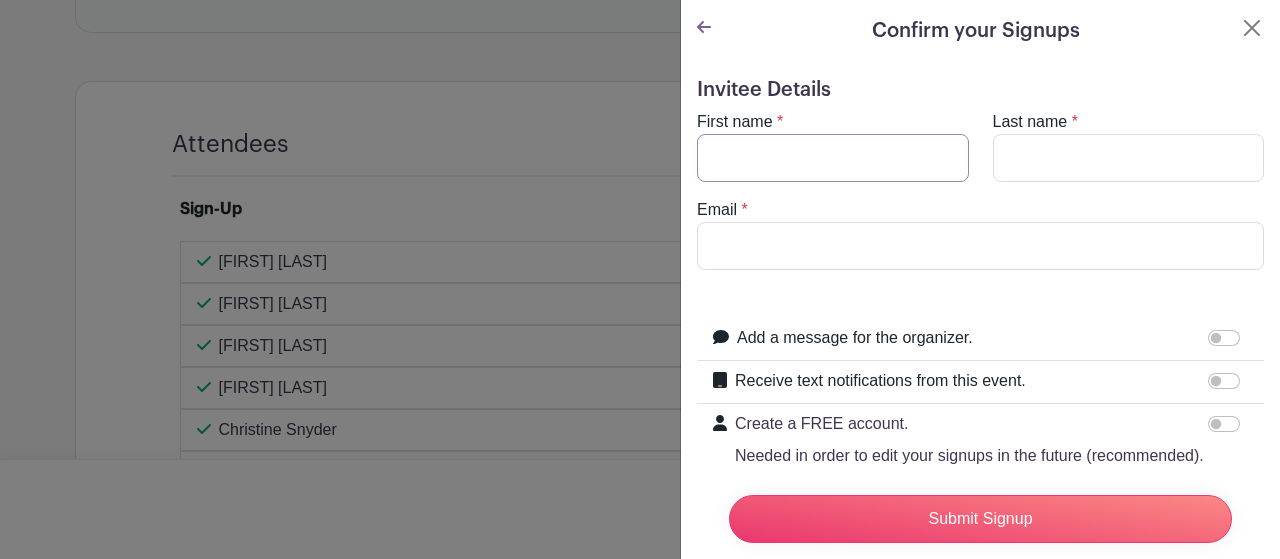 click on "First name" at bounding box center [833, 158] 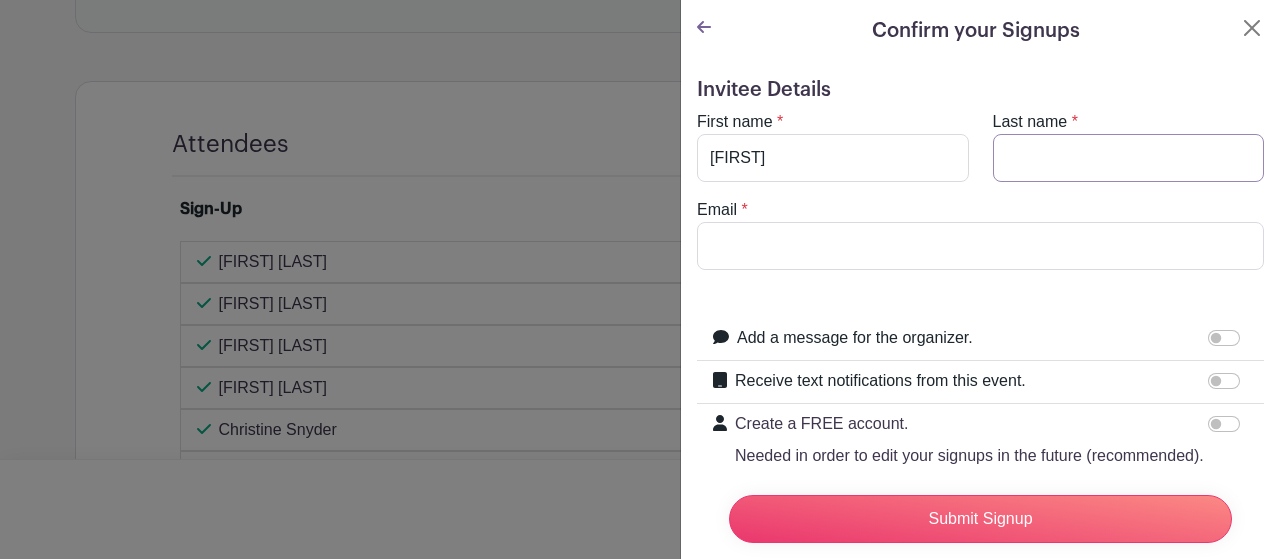 click on "Last name" at bounding box center (1129, 158) 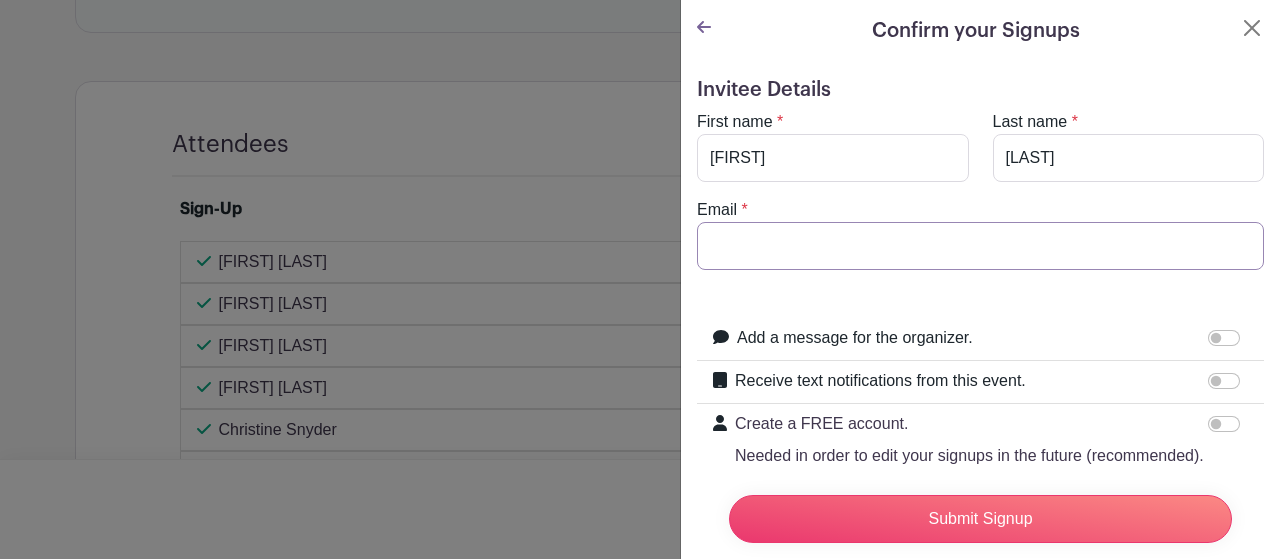 click on "Email" at bounding box center [980, 246] 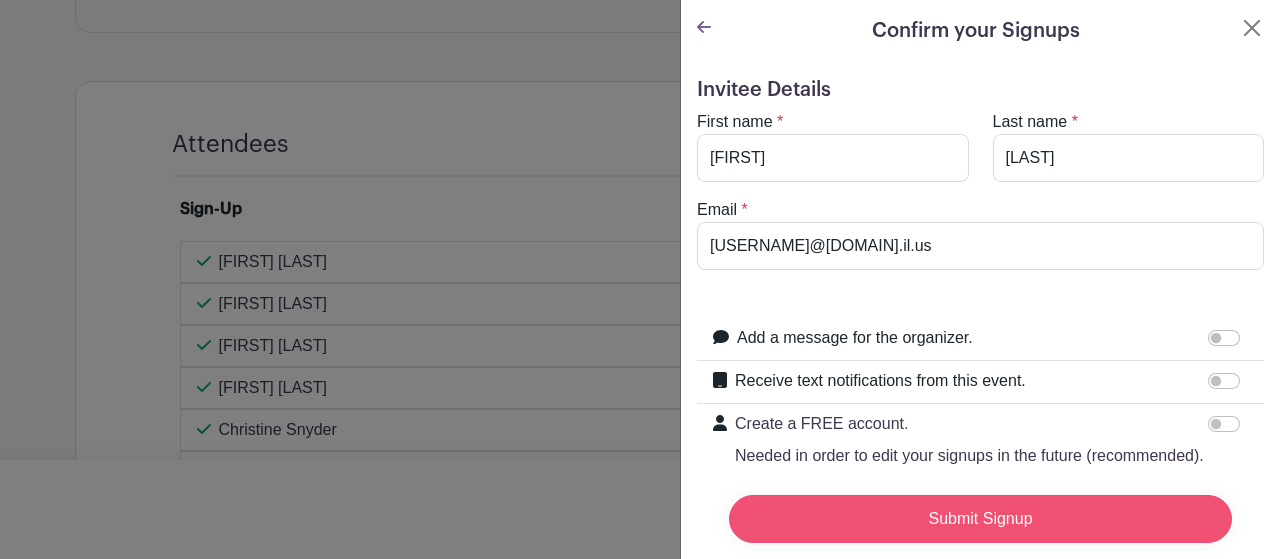 click on "Submit Signup" at bounding box center (980, 519) 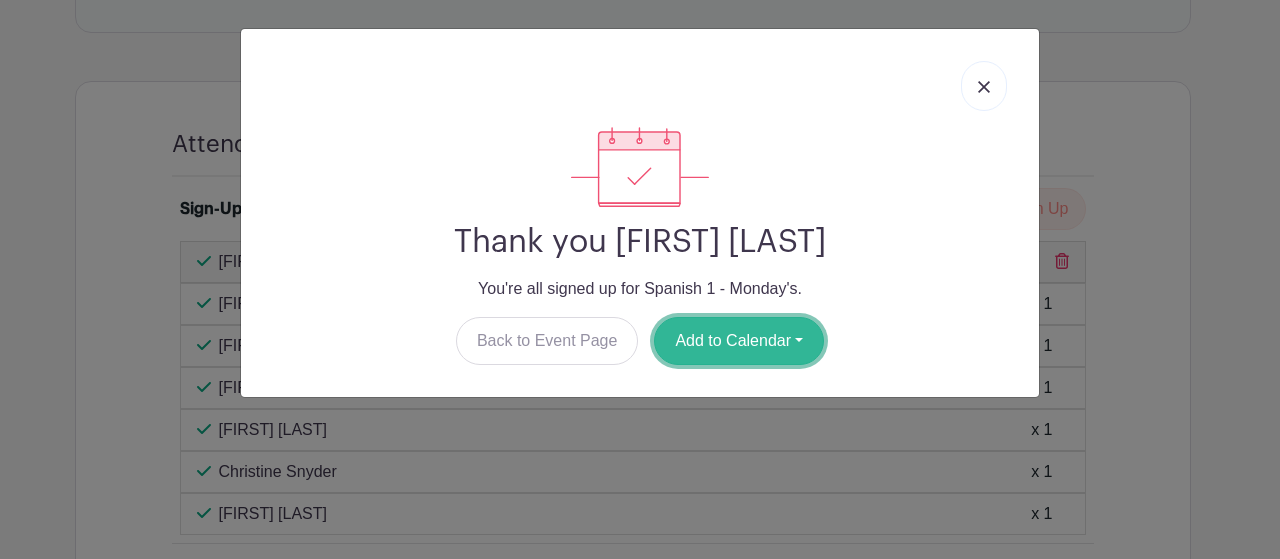 click on "Add to Calendar" at bounding box center (739, 341) 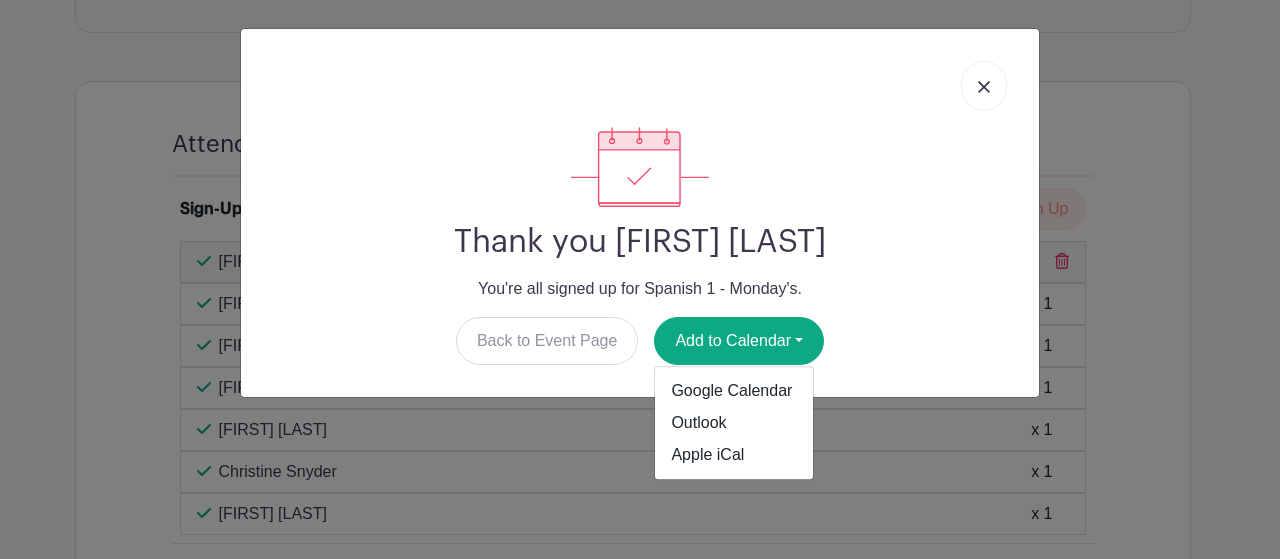 click at bounding box center [984, 86] 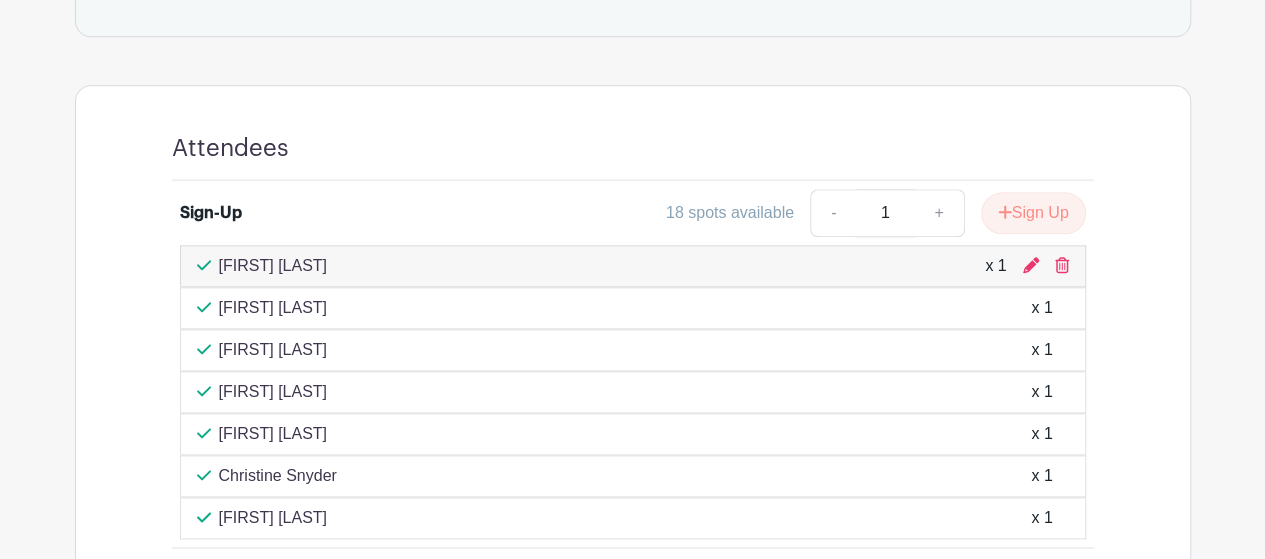 scroll, scrollTop: 949, scrollLeft: 0, axis: vertical 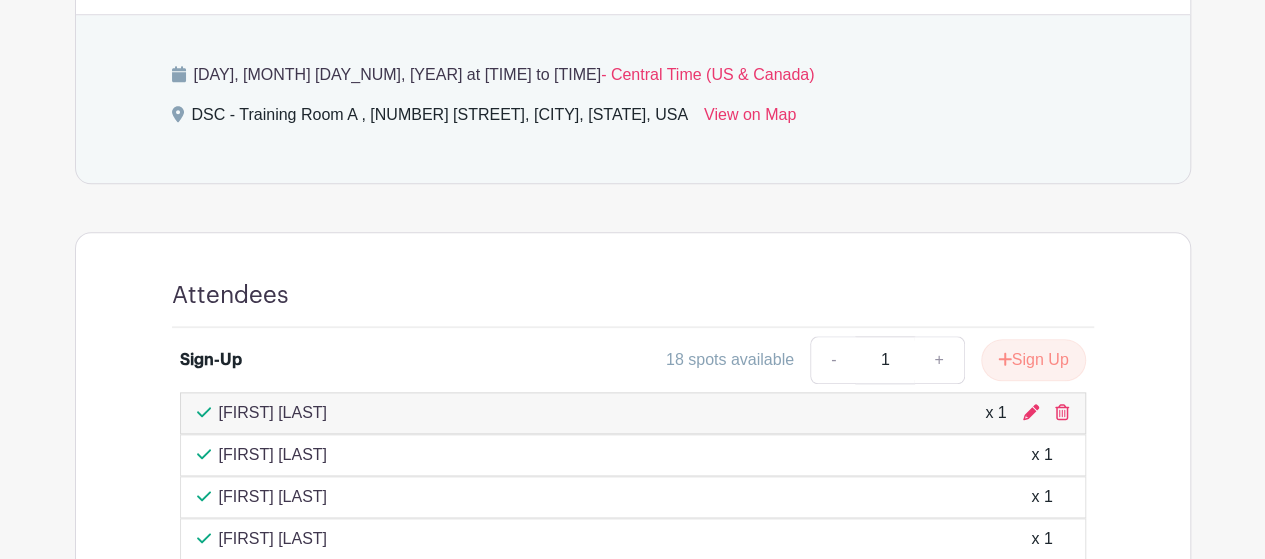 click 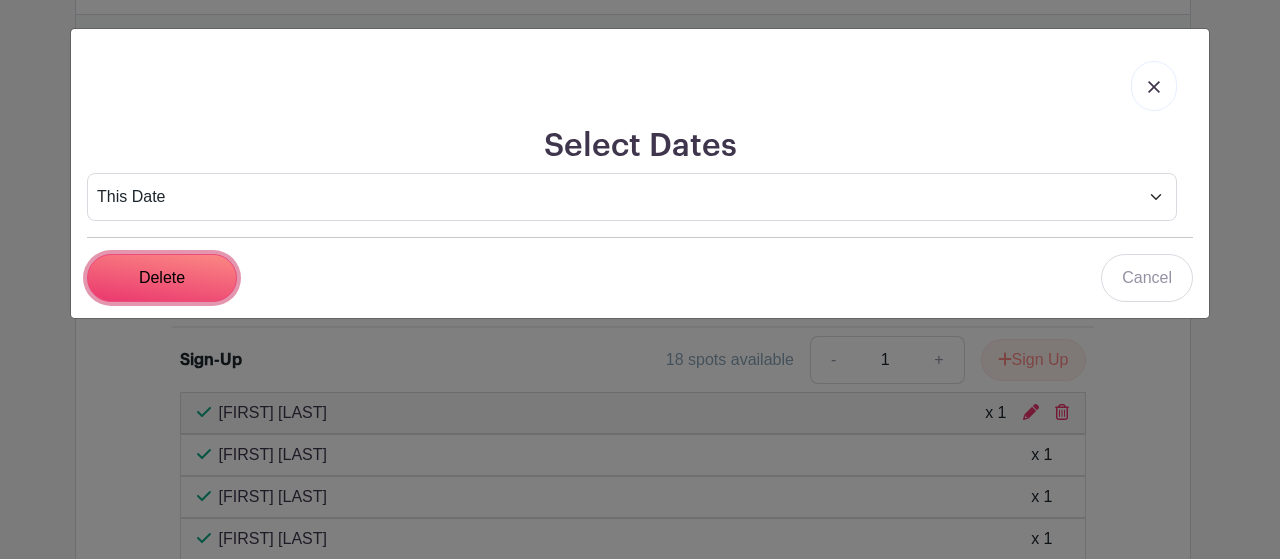 click on "Delete" at bounding box center [162, 278] 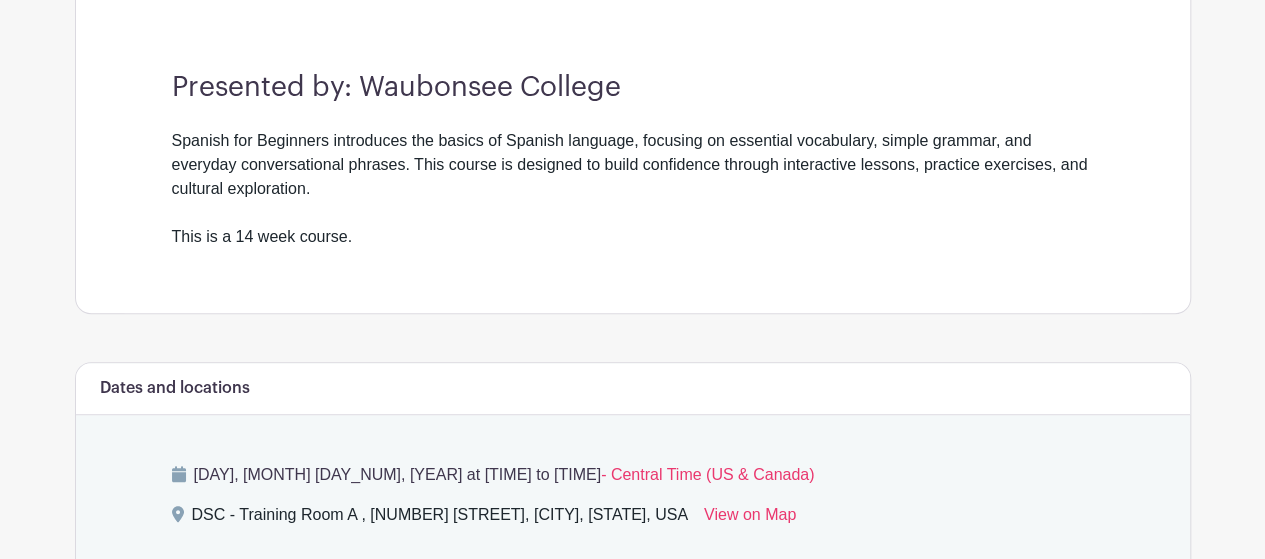 scroll, scrollTop: 749, scrollLeft: 0, axis: vertical 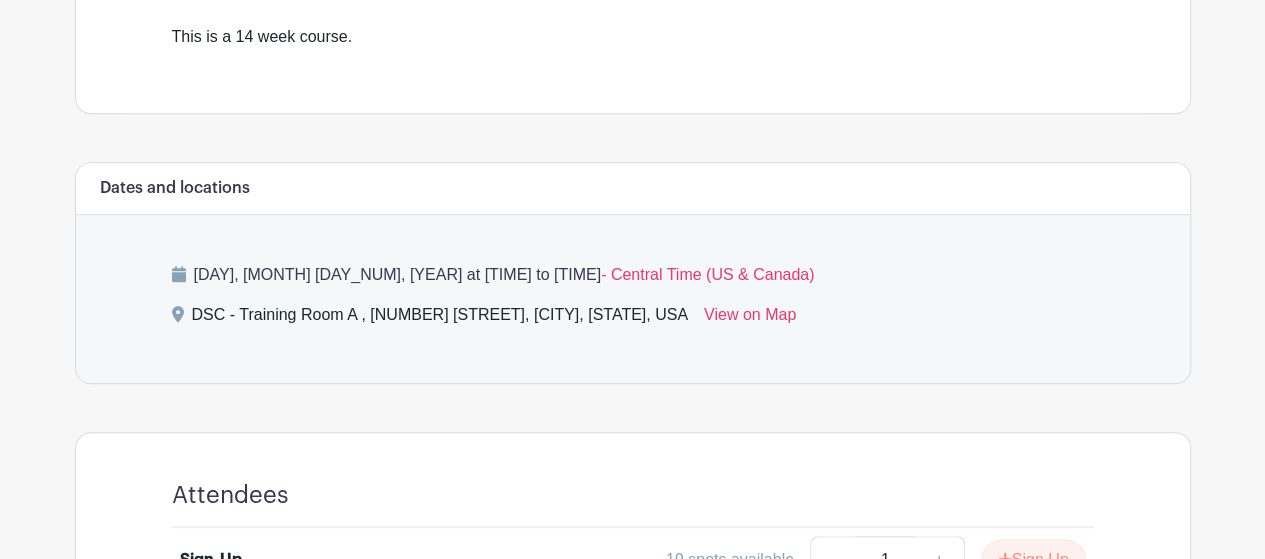 click on "Monday, August 18, 2025 at 01:00 pm
to
03:00 pm
- Central Time (US & Canada)" at bounding box center [633, 275] 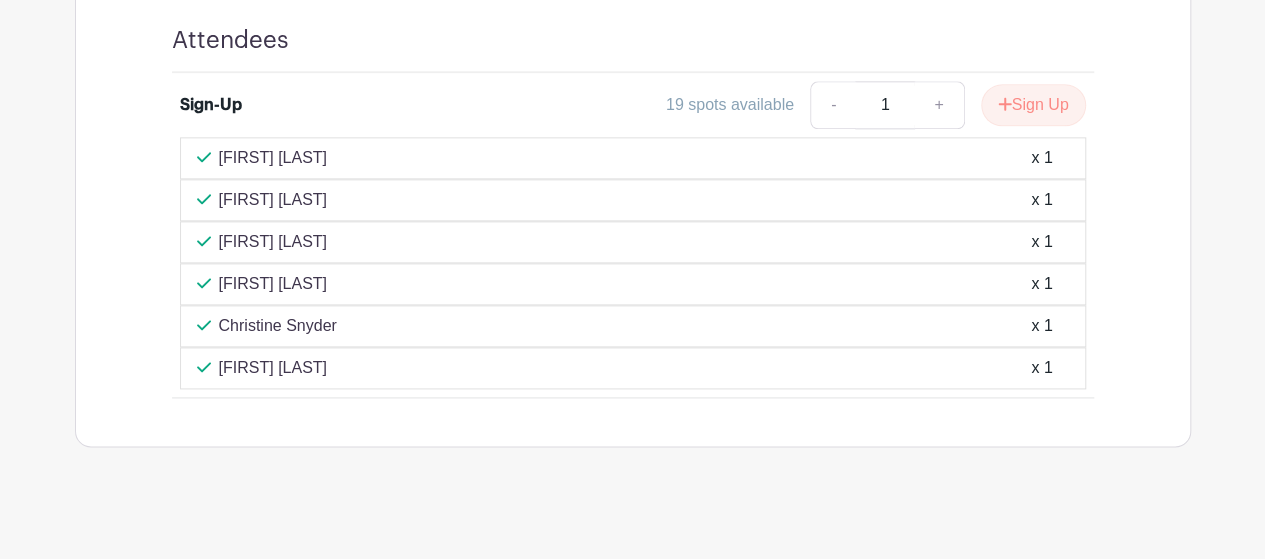 scroll, scrollTop: 1208, scrollLeft: 0, axis: vertical 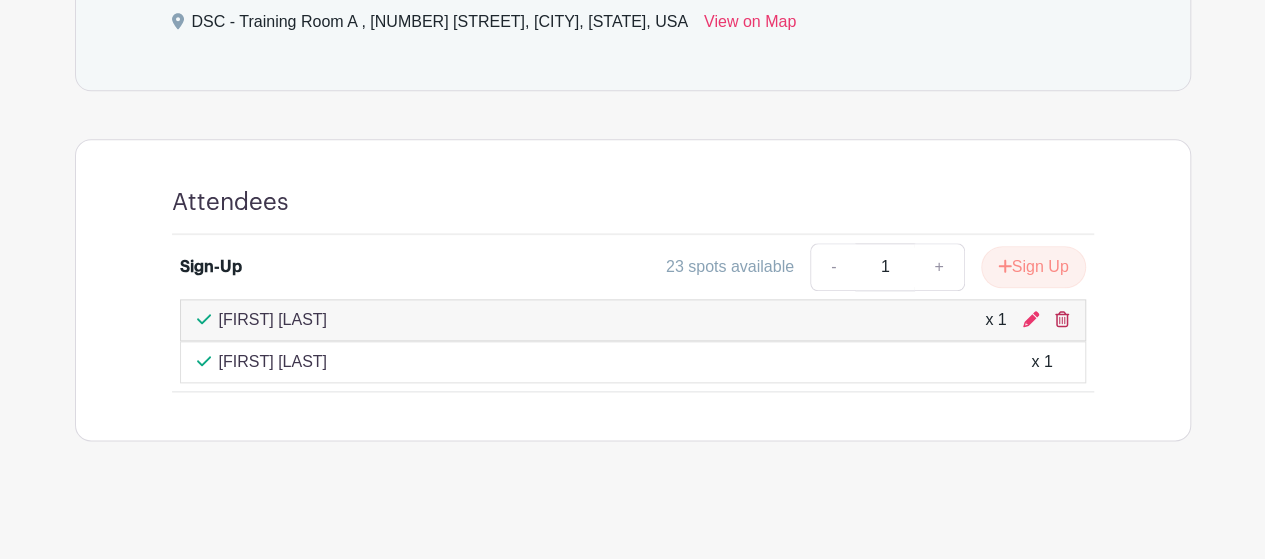 click 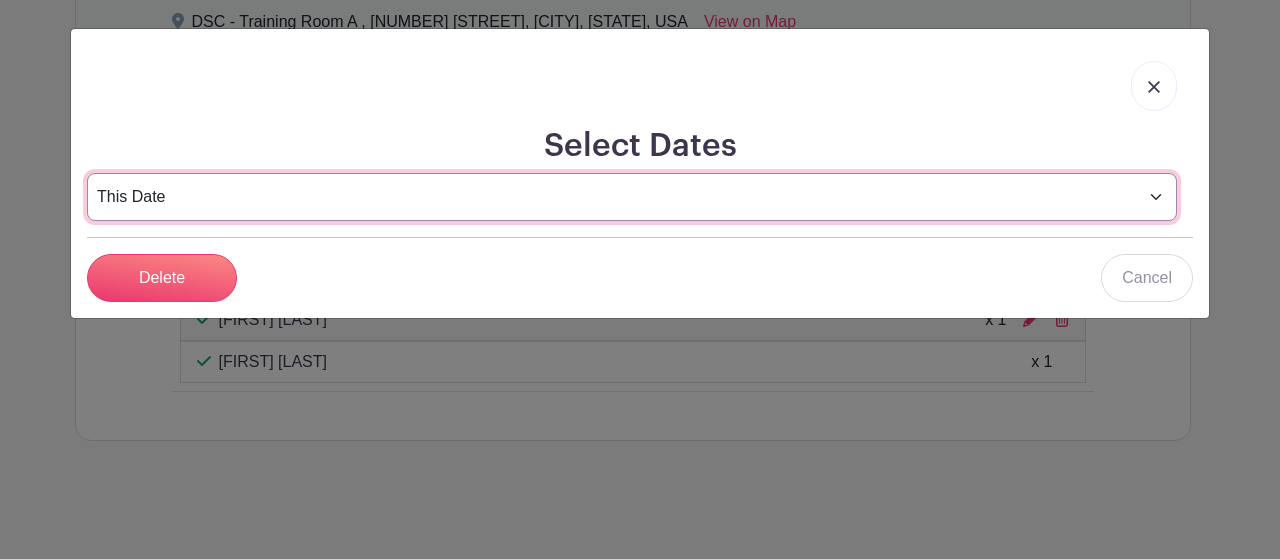 click on "This Date
Select Dates" at bounding box center [632, 197] 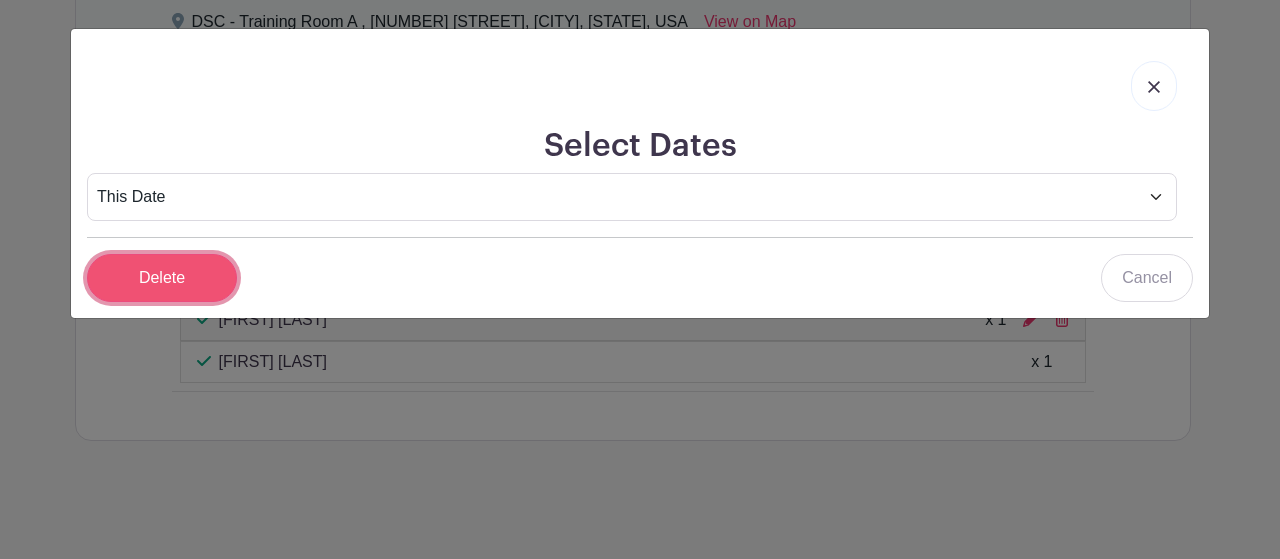 click on "Delete" at bounding box center [162, 278] 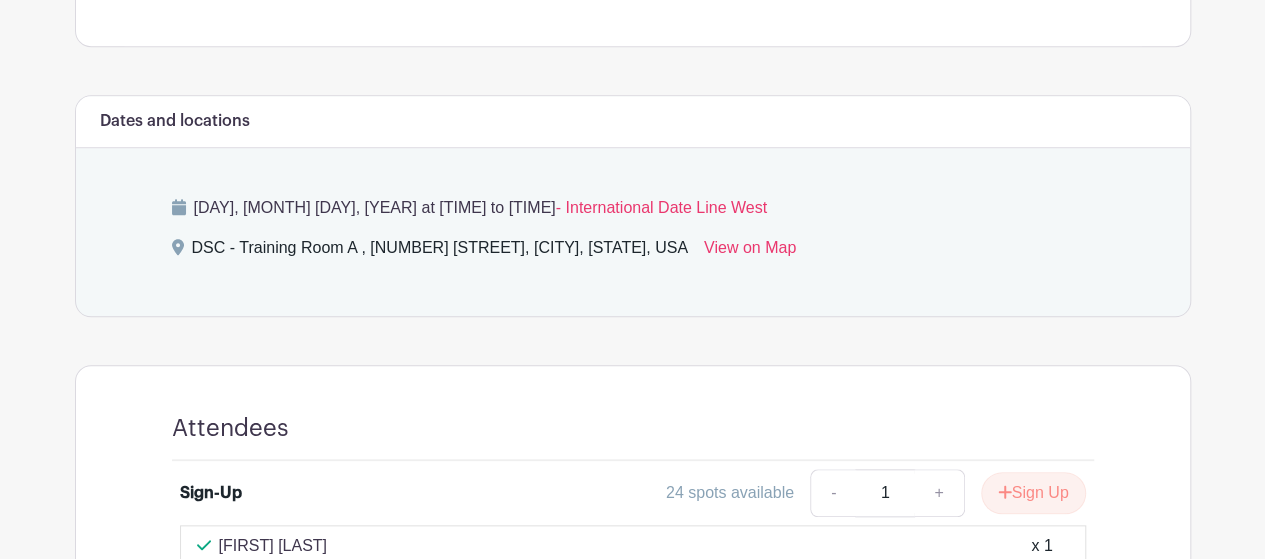 scroll, scrollTop: 901, scrollLeft: 0, axis: vertical 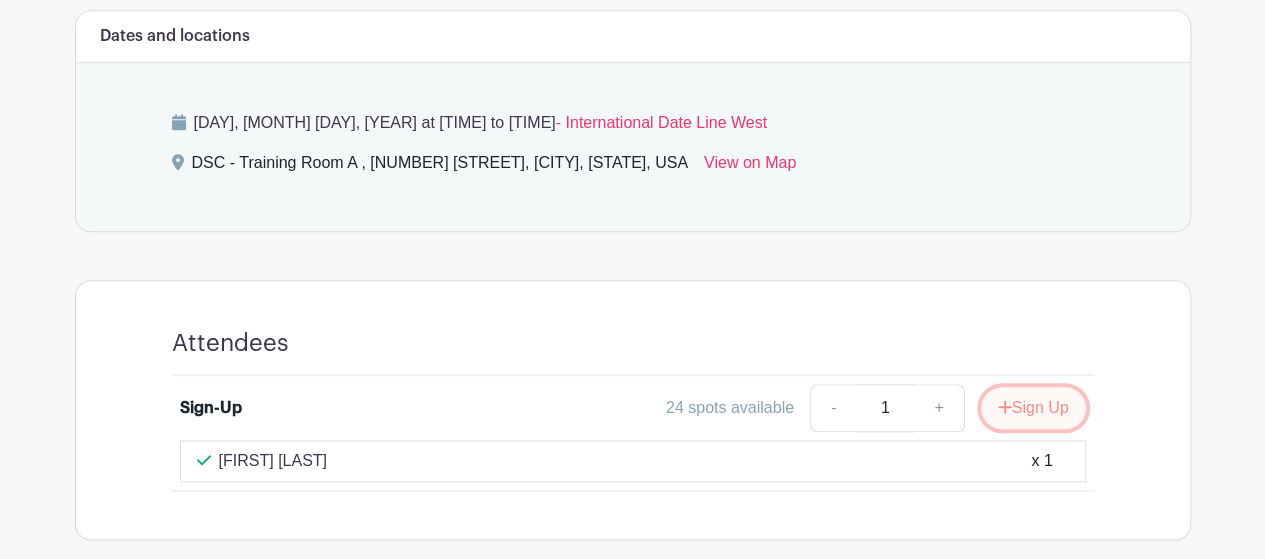 click on "Sign Up" at bounding box center (1033, 408) 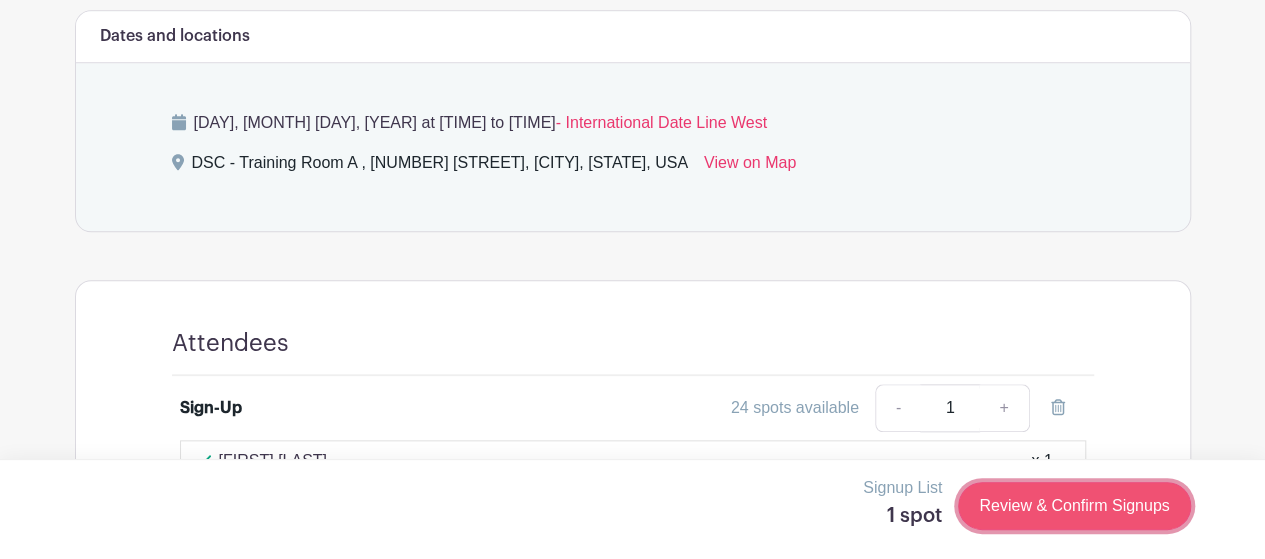 click on "Review & Confirm Signups" at bounding box center [1074, 506] 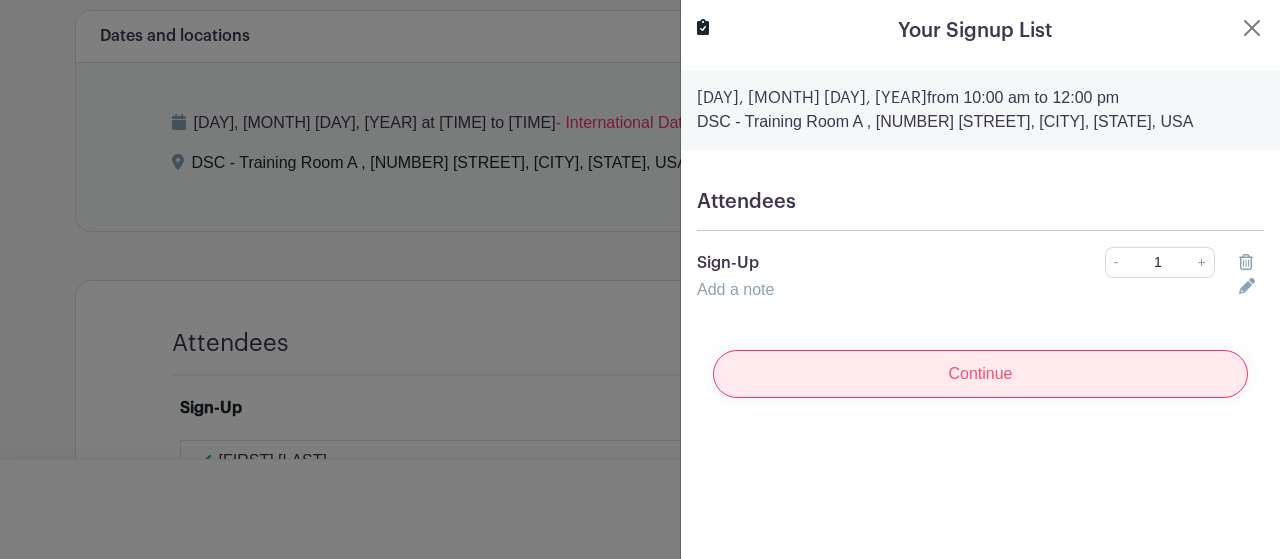 click on "Continue" at bounding box center [980, 374] 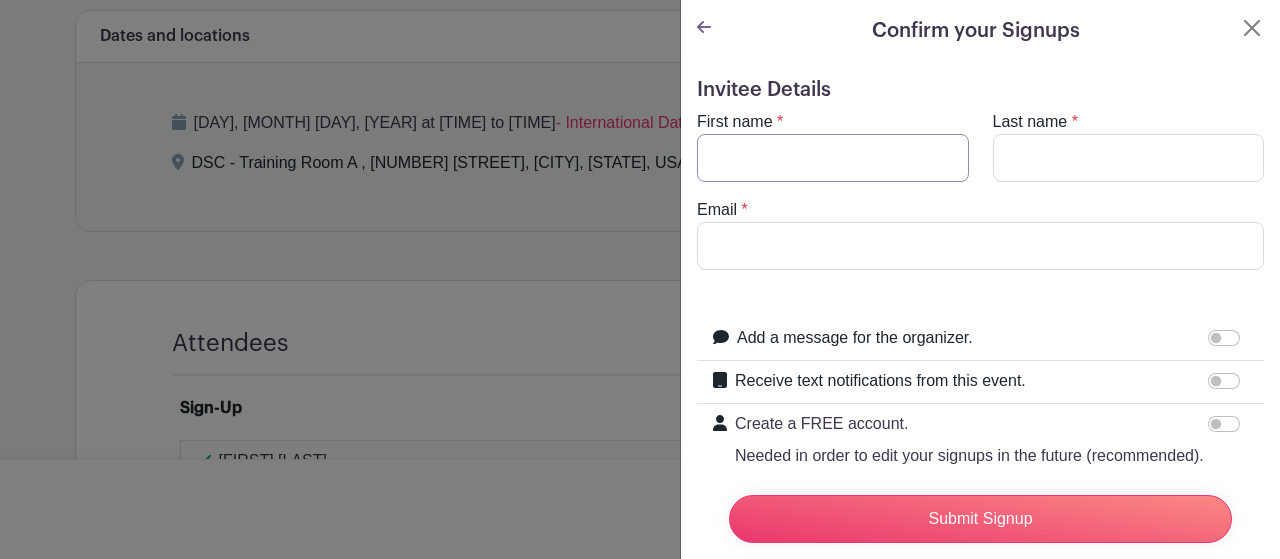 click on "First name" at bounding box center (833, 158) 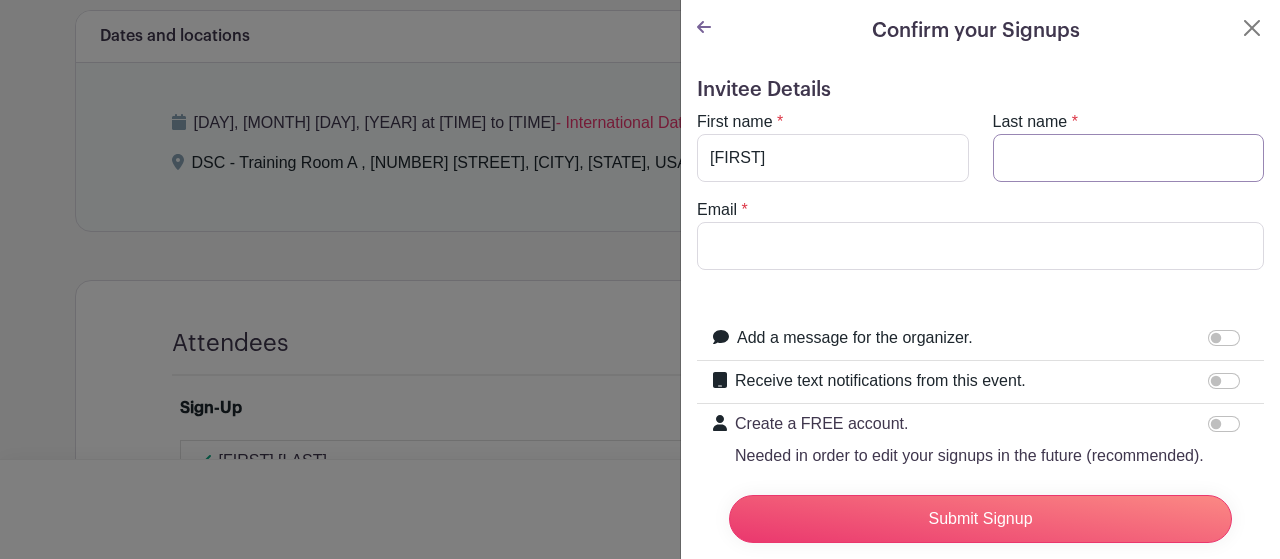 drag, startPoint x: 1053, startPoint y: 155, endPoint x: 1050, endPoint y: 181, distance: 26.172504 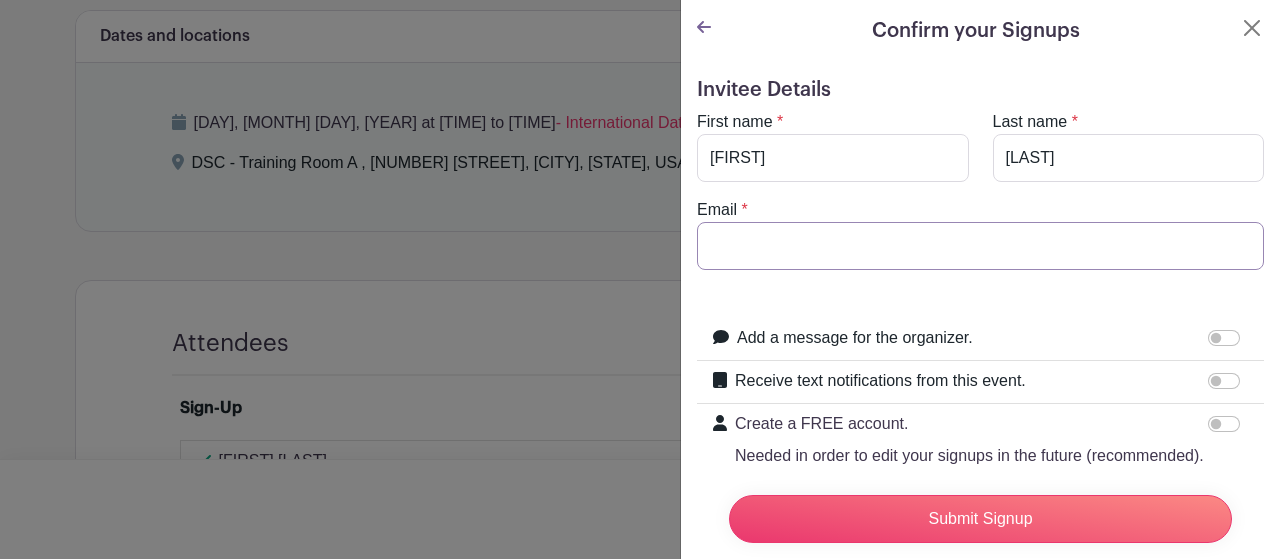 click on "Email" at bounding box center [980, 246] 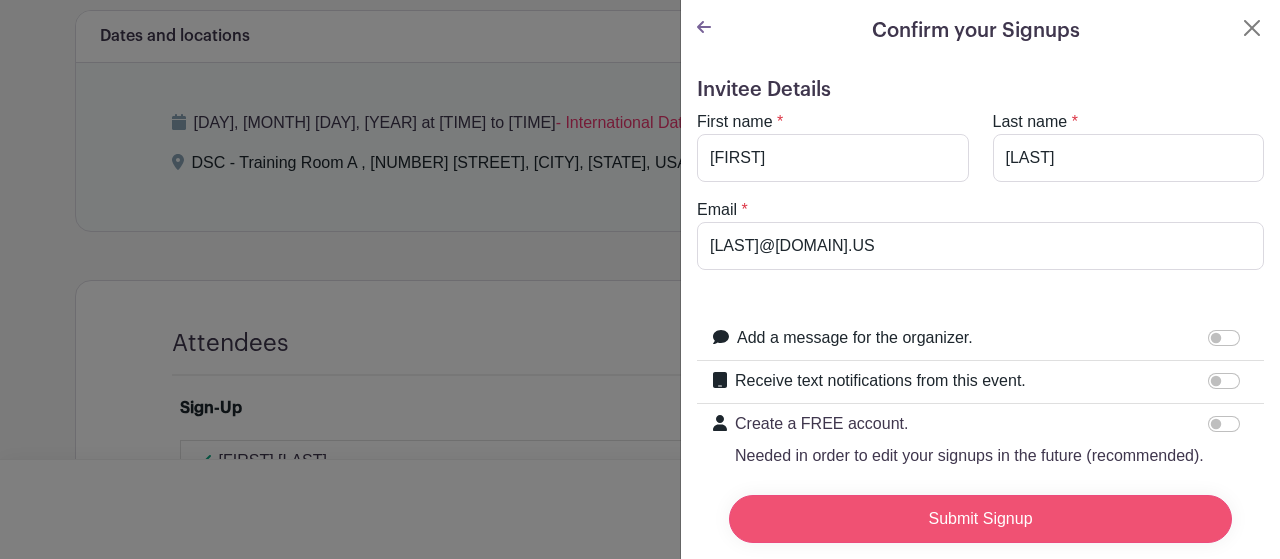 click on "Submit Signup" at bounding box center (980, 519) 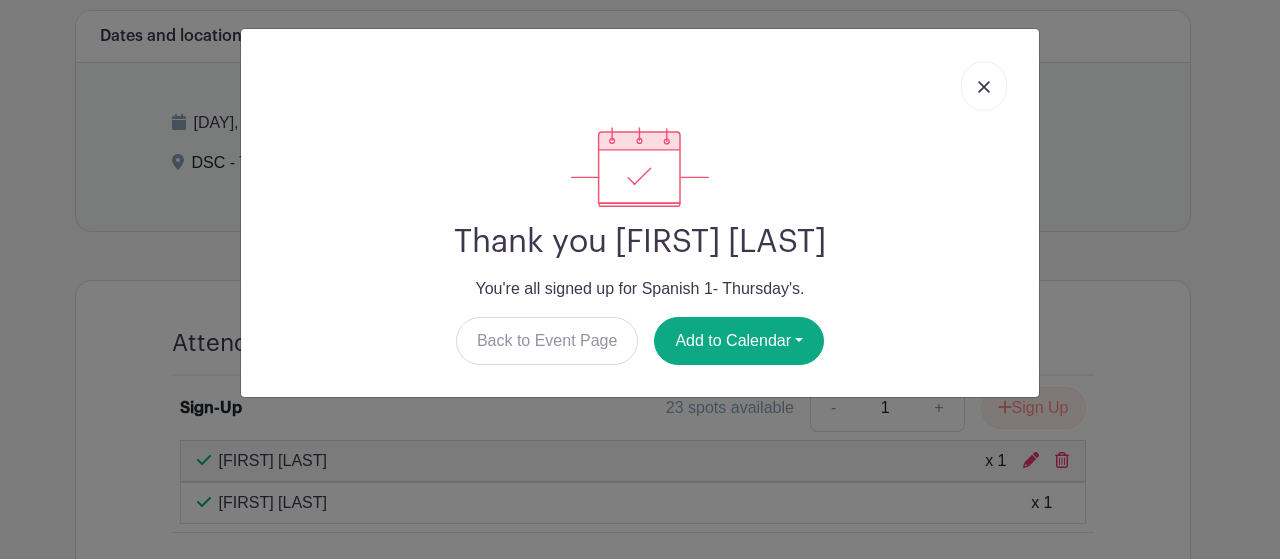 click at bounding box center [984, 86] 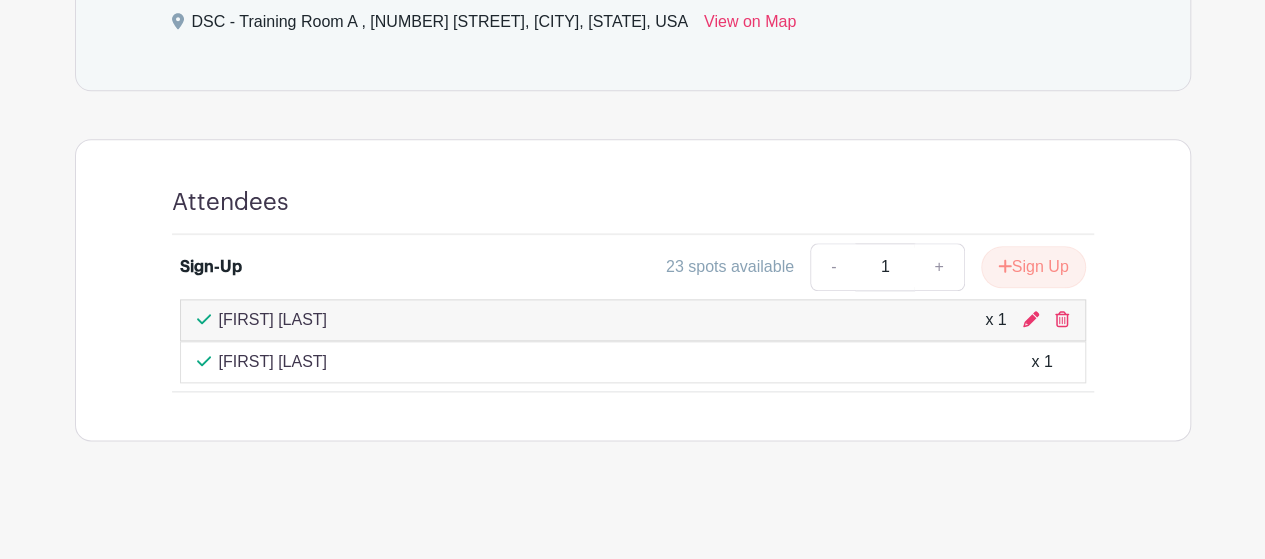 scroll, scrollTop: 842, scrollLeft: 0, axis: vertical 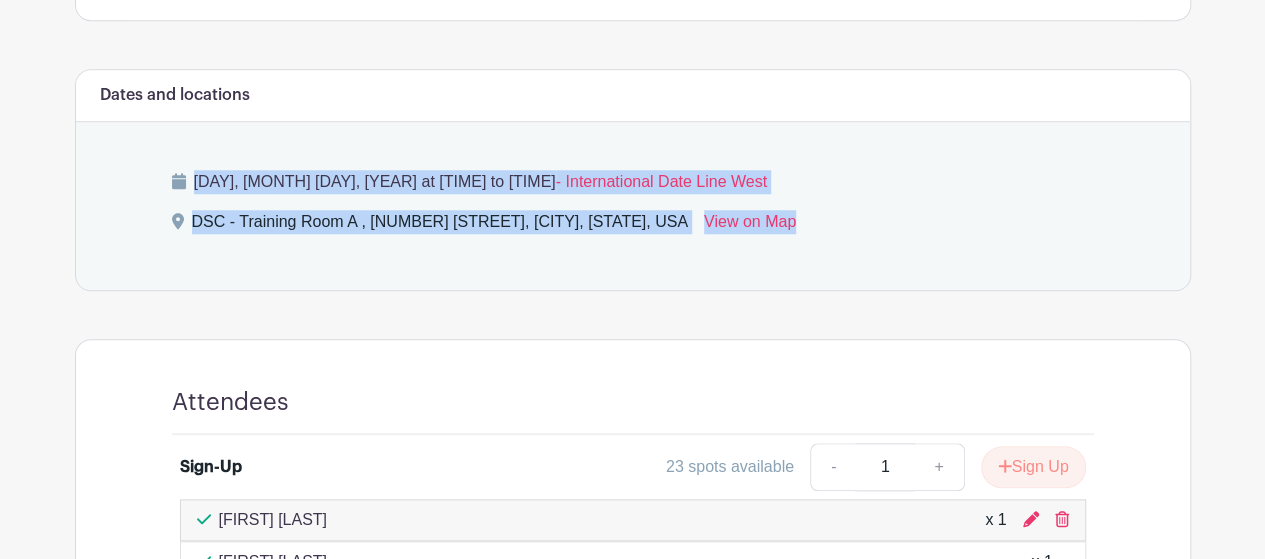 drag, startPoint x: 788, startPoint y: 249, endPoint x: 120, endPoint y: 130, distance: 678.5168 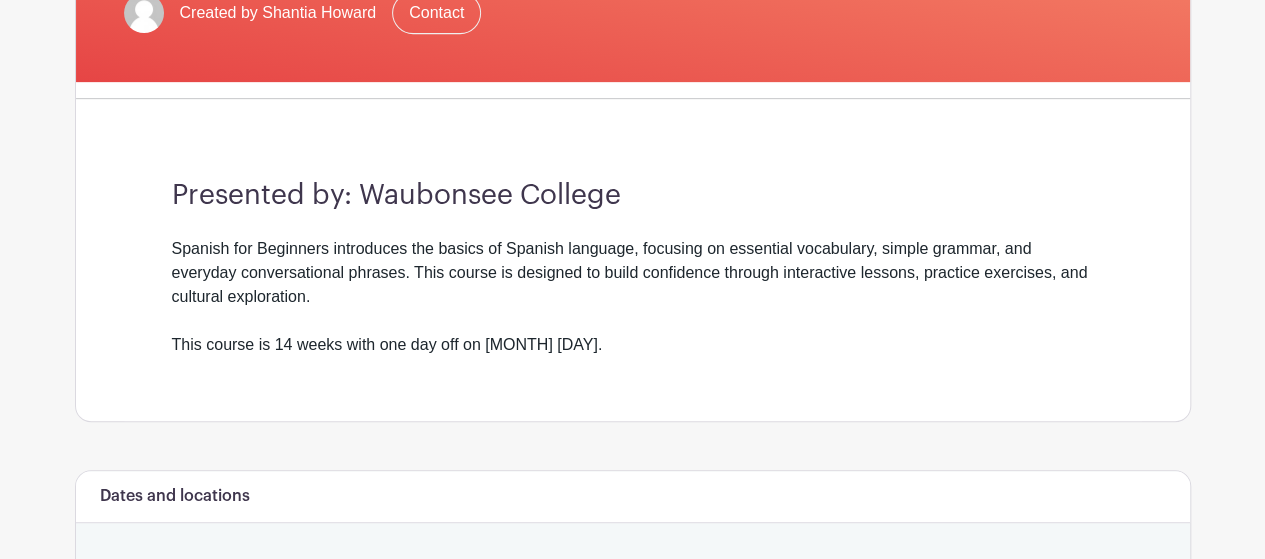 scroll, scrollTop: 342, scrollLeft: 0, axis: vertical 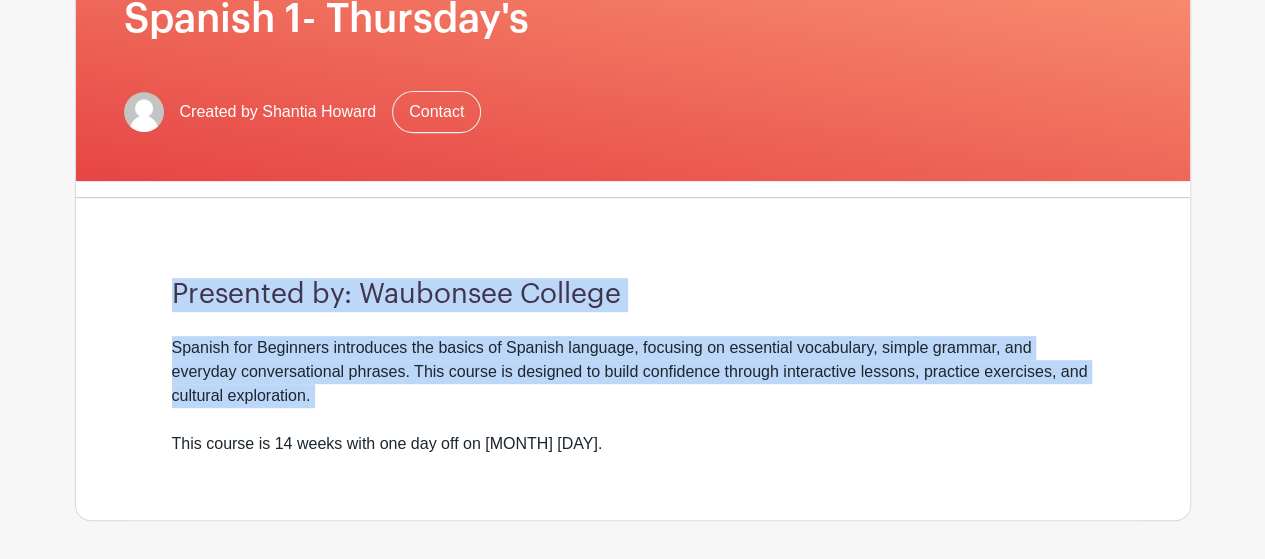 drag, startPoint x: 586, startPoint y: 433, endPoint x: 156, endPoint y: 271, distance: 459.5041 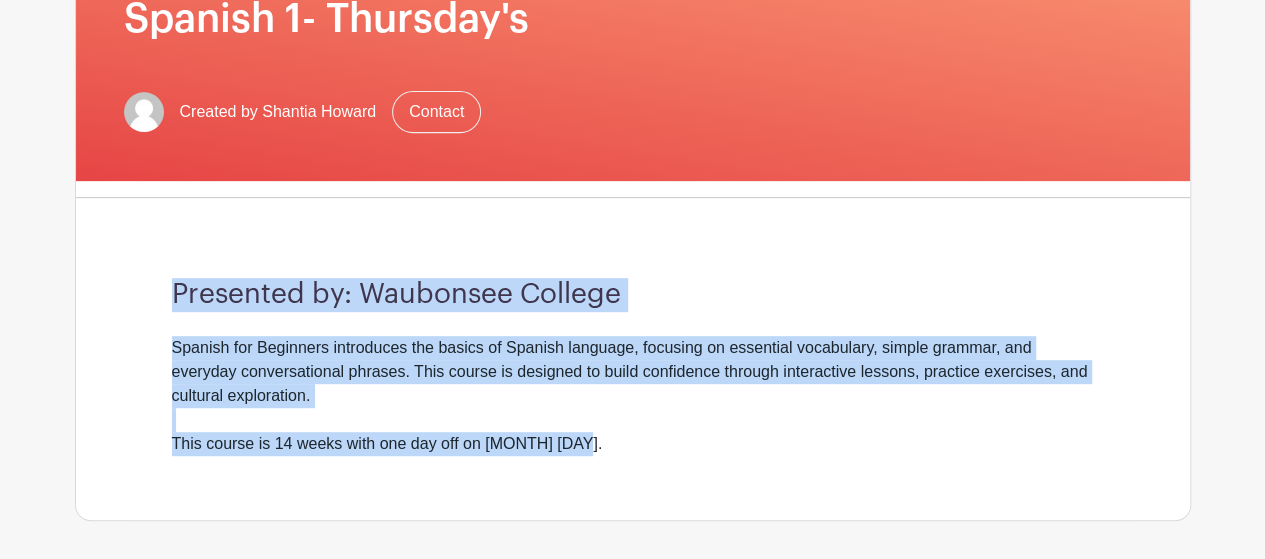 drag, startPoint x: 500, startPoint y: 449, endPoint x: 162, endPoint y: 281, distance: 377.44934 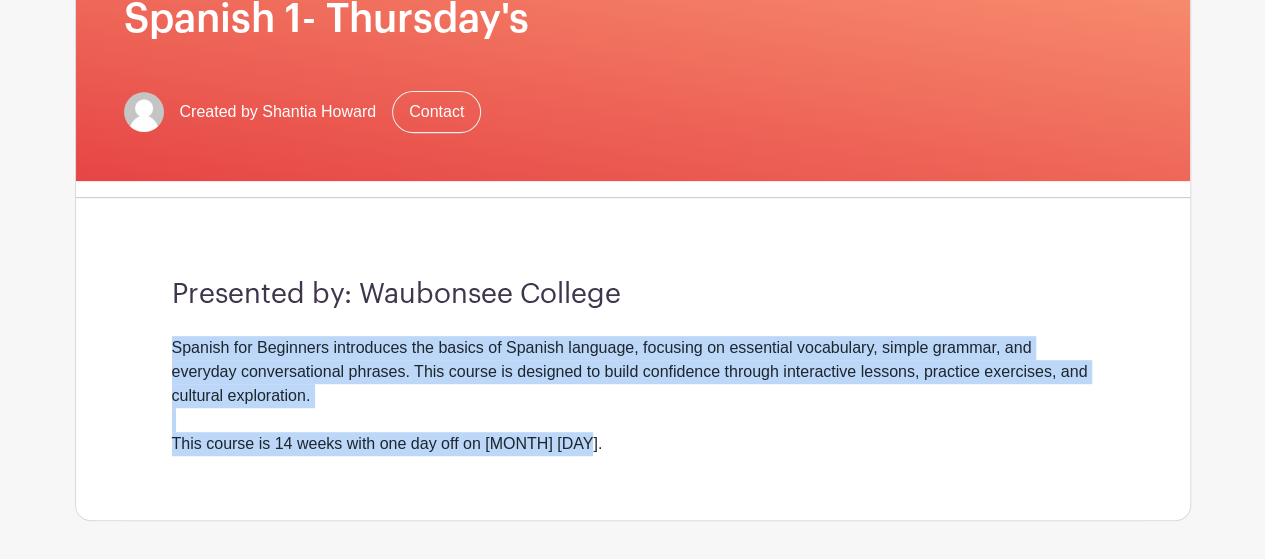 drag, startPoint x: 616, startPoint y: 455, endPoint x: 166, endPoint y: 309, distance: 473.09195 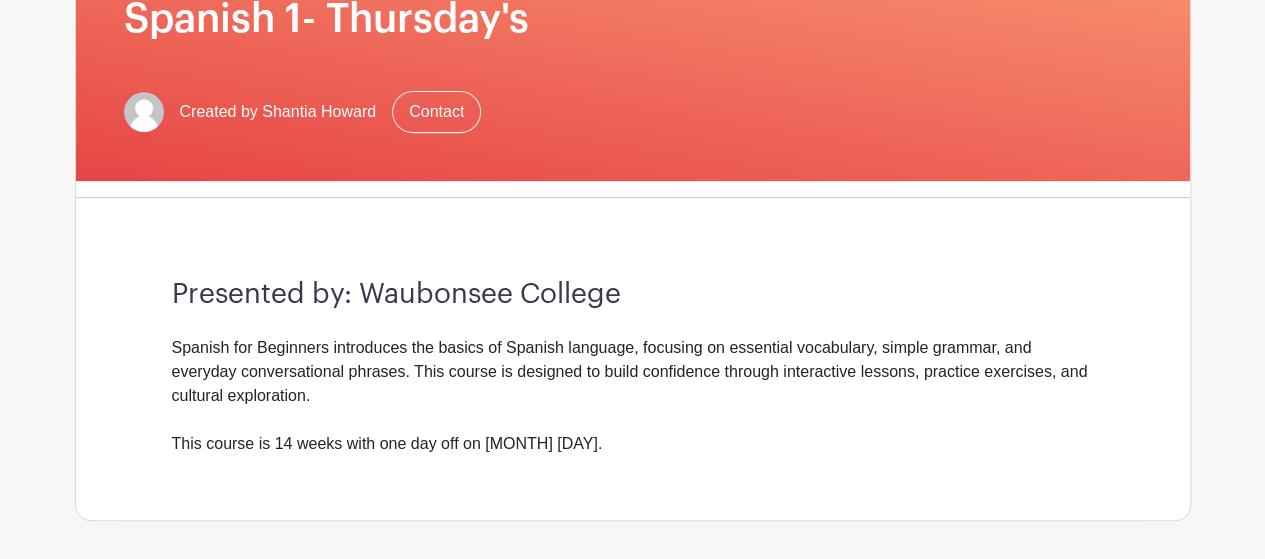 click on "Presented by: Waubonsee College" at bounding box center (633, 295) 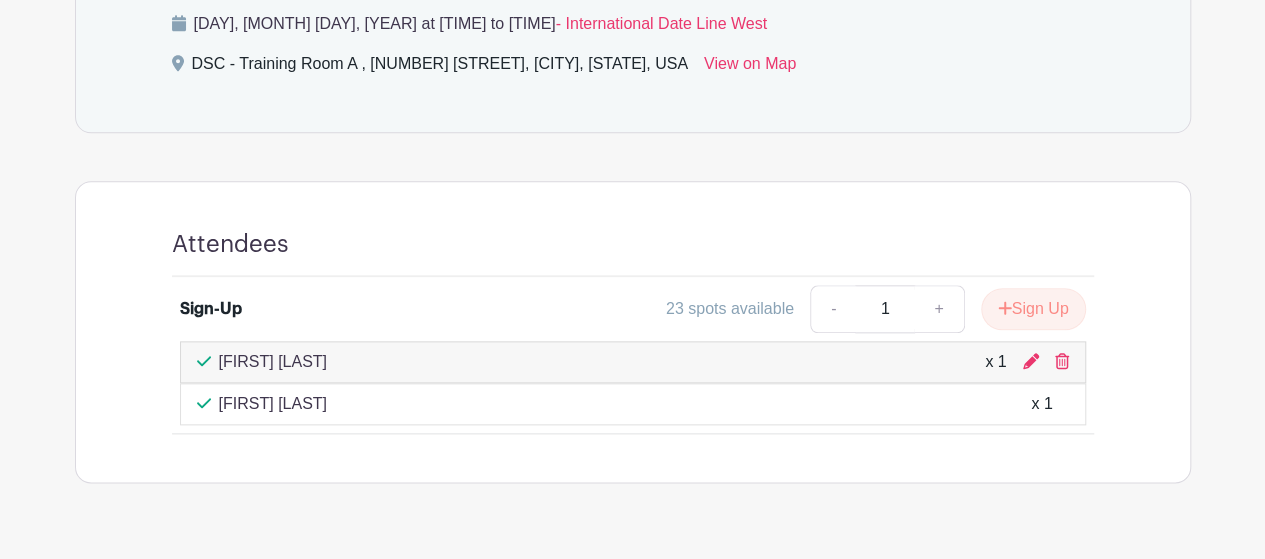 scroll, scrollTop: 1042, scrollLeft: 0, axis: vertical 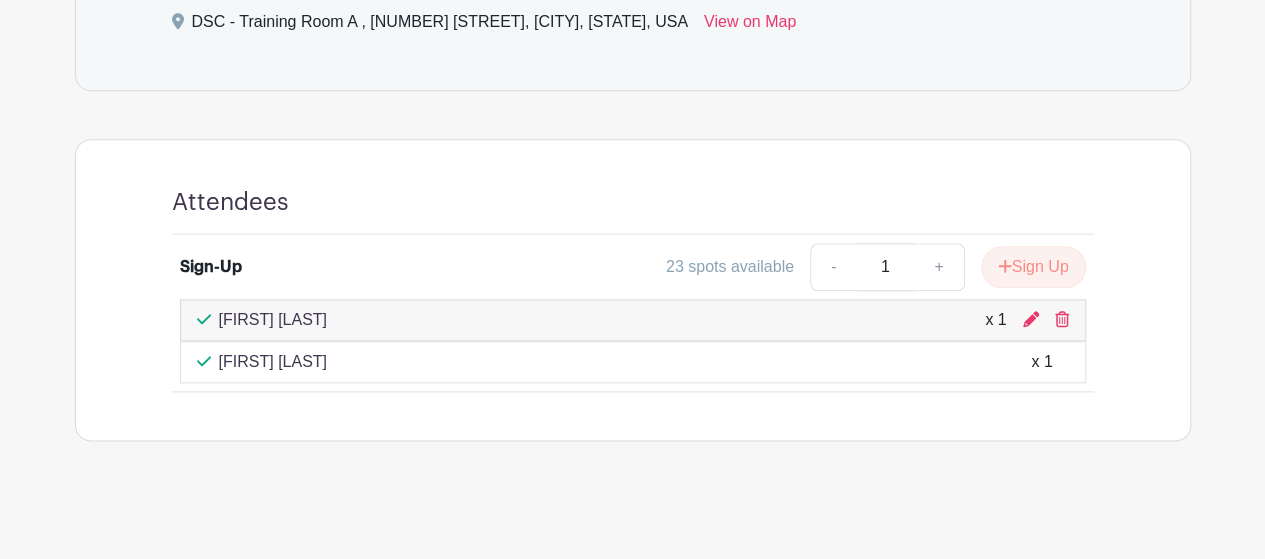 click on "Log In
Sign Up for Free
Training & Development
Spanish 1- Thursday's
Created by Shantia Howard
Contact
Presented by: Waubonsee College
Spanish for Beginners introduces the basics of Spanish language, focusing on essential vocabulary, simple grammar, and everyday conversational phrases. This course is designed to build confidence through interactive lessons, practice exercises, and cultural exploration.  This course is 14 weeks with one day off on March 20th." at bounding box center [632, -238] 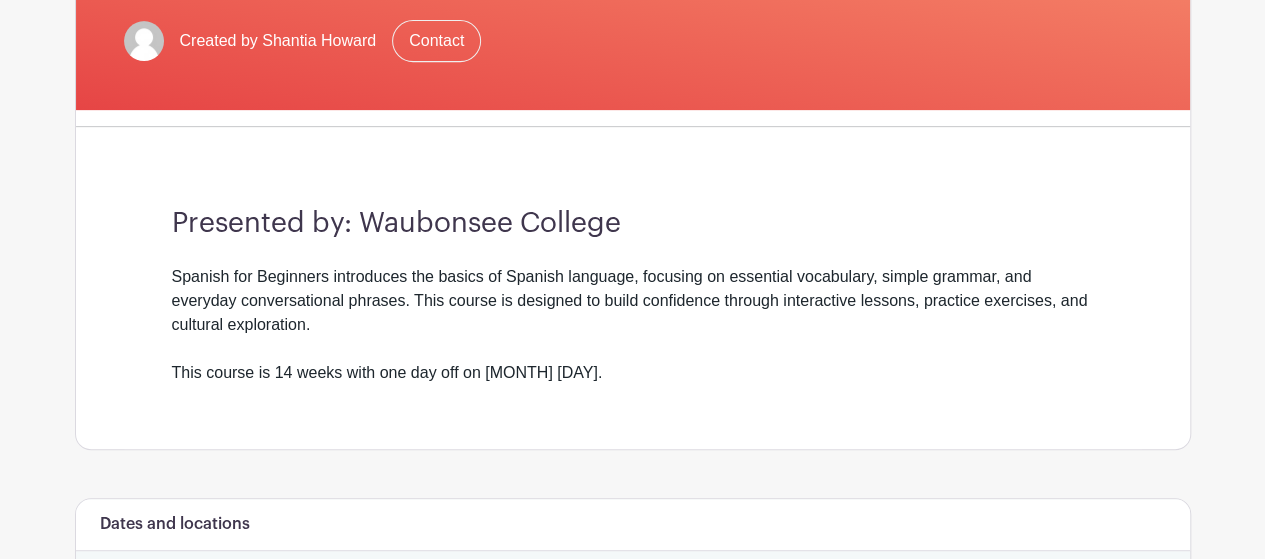 scroll, scrollTop: 42, scrollLeft: 0, axis: vertical 